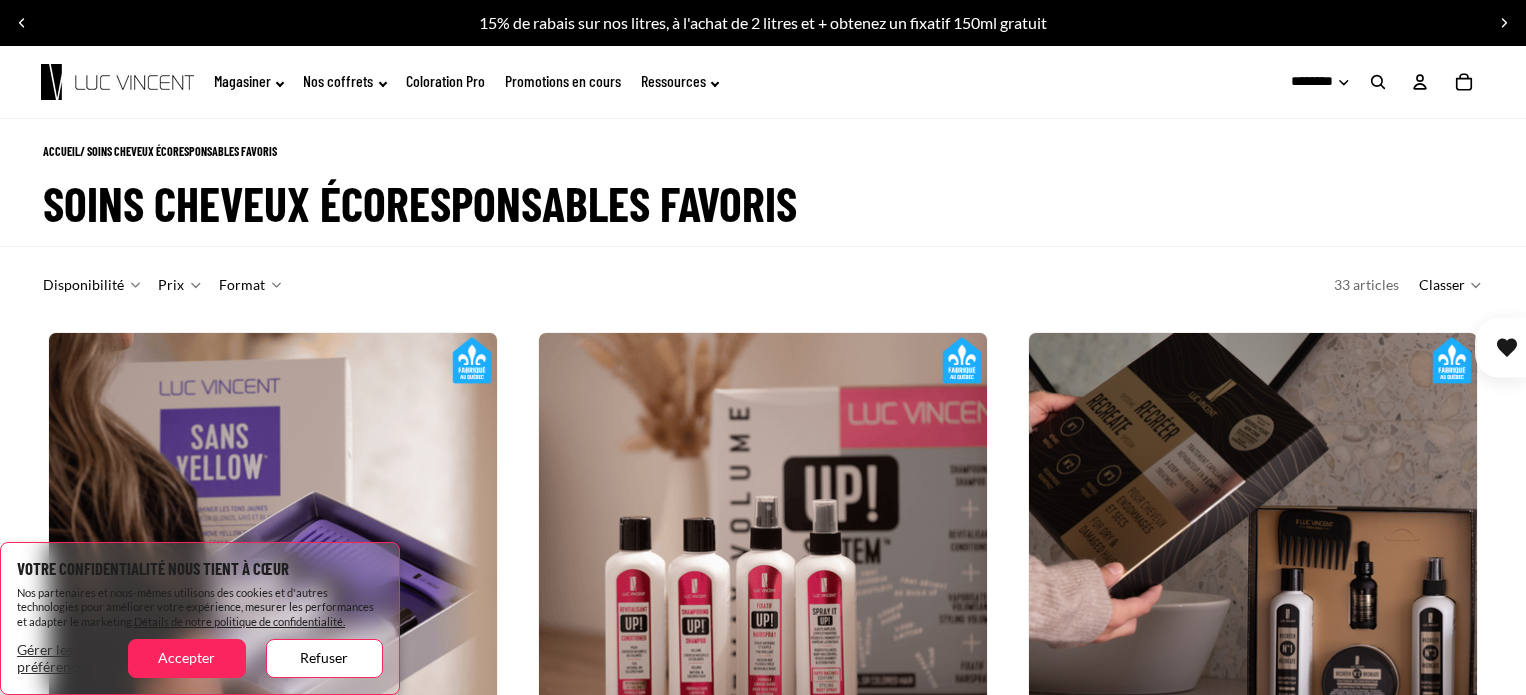 scroll, scrollTop: 0, scrollLeft: 0, axis: both 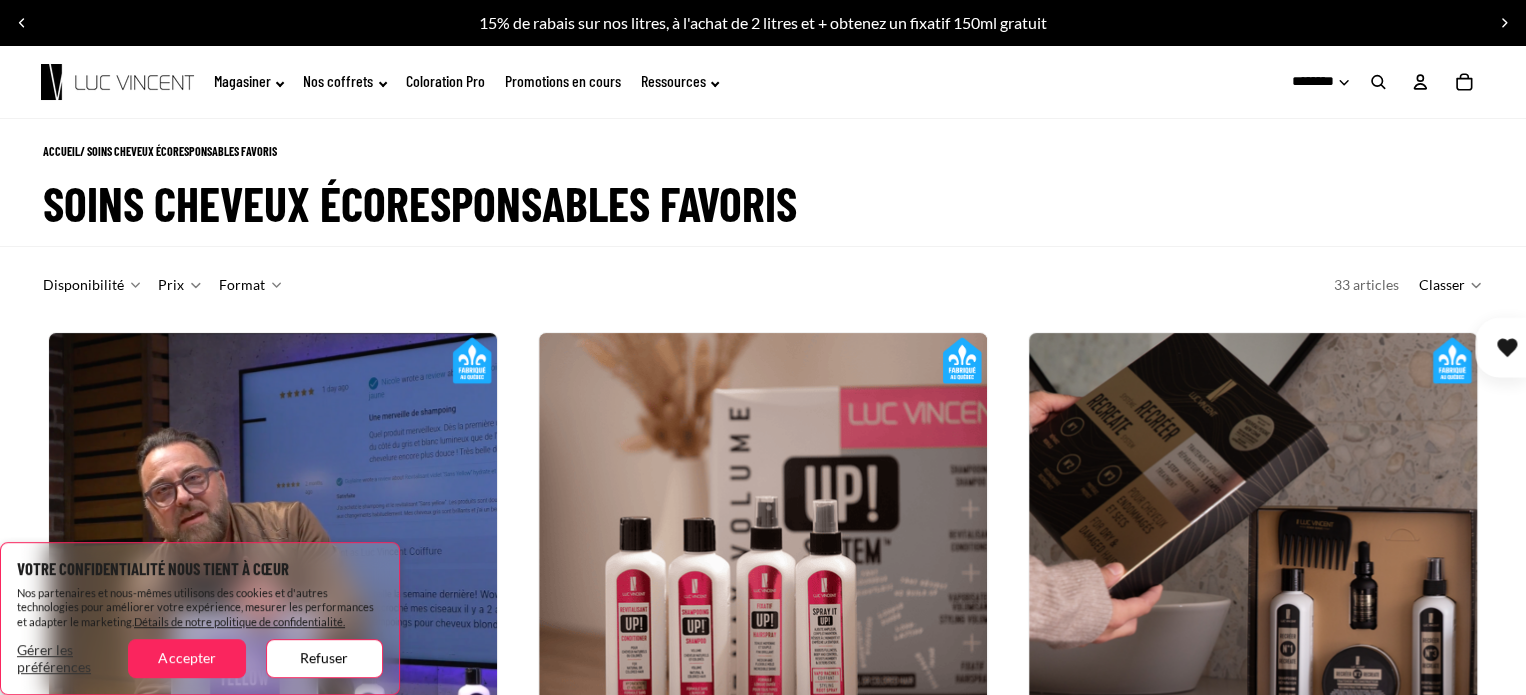 click at bounding box center [1378, 82] 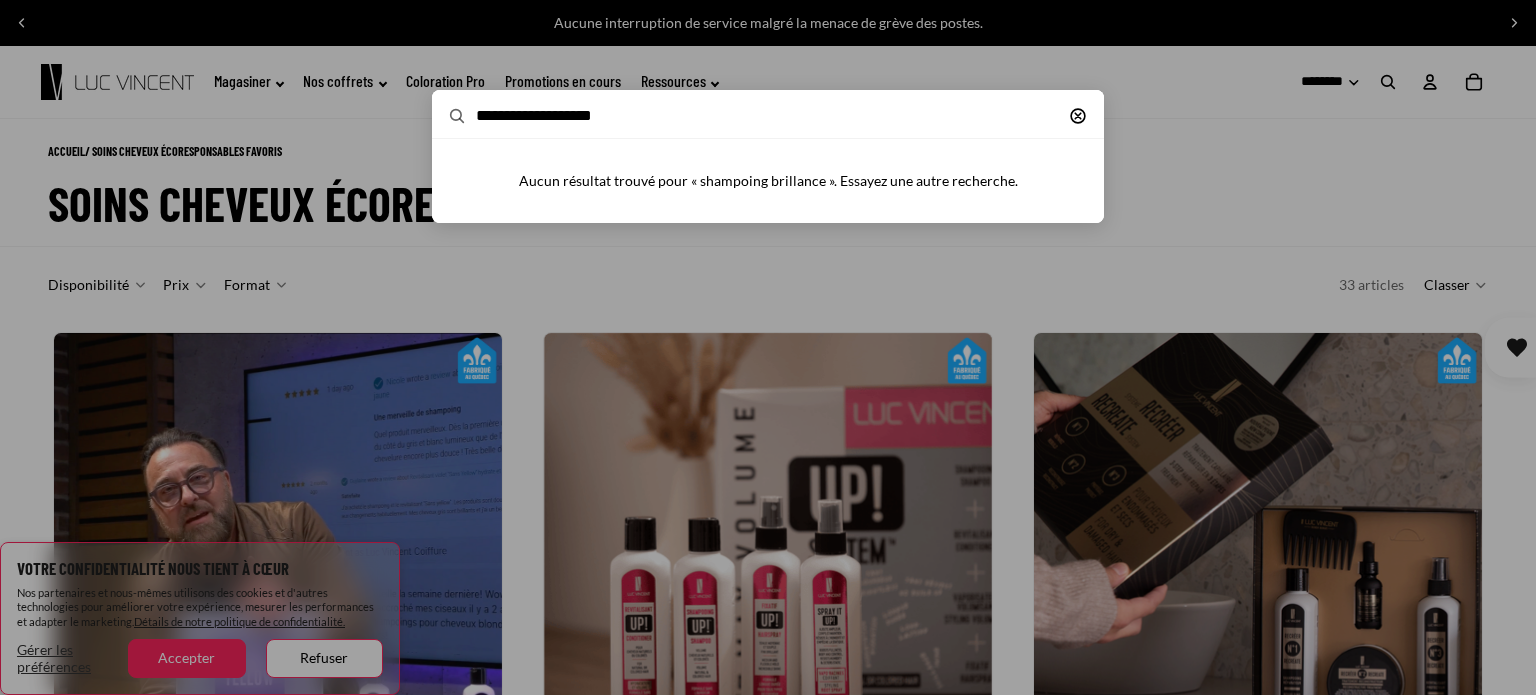type on "**********" 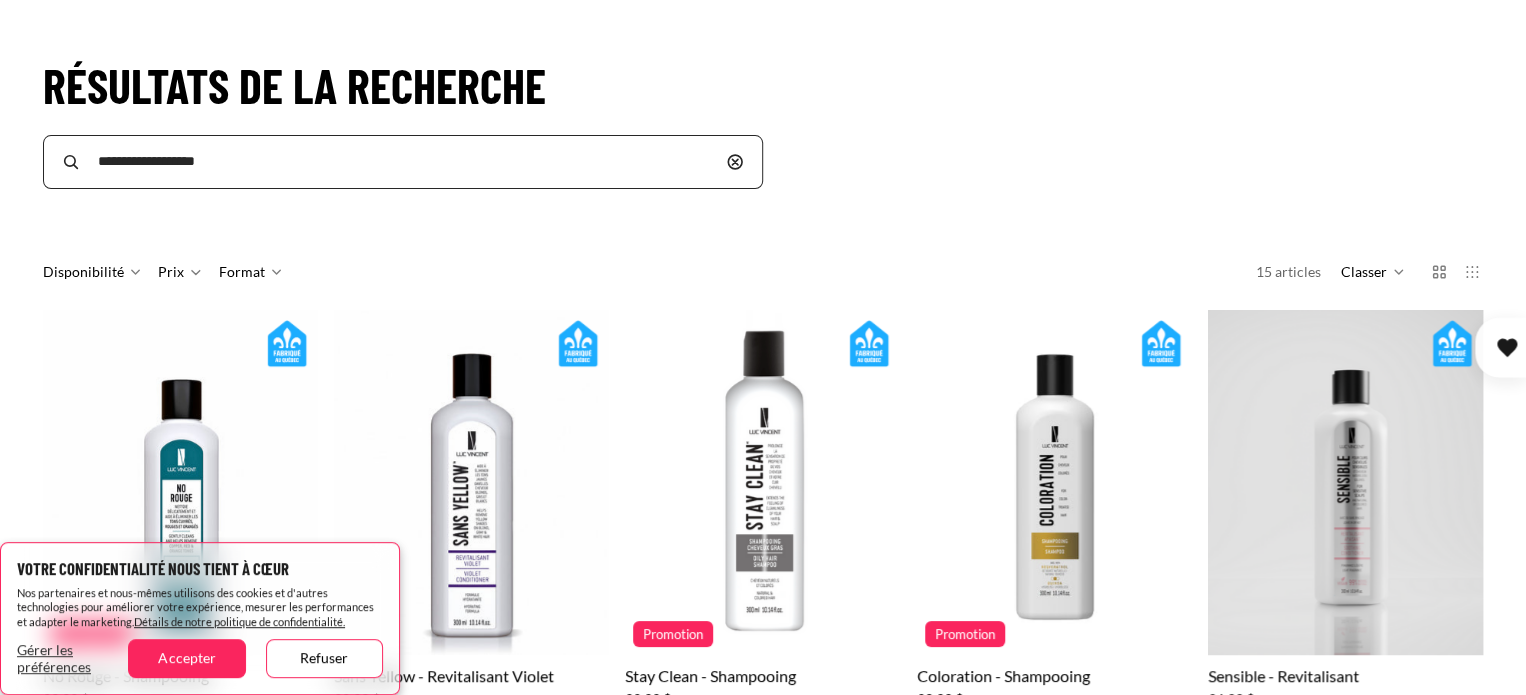 scroll, scrollTop: 400, scrollLeft: 0, axis: vertical 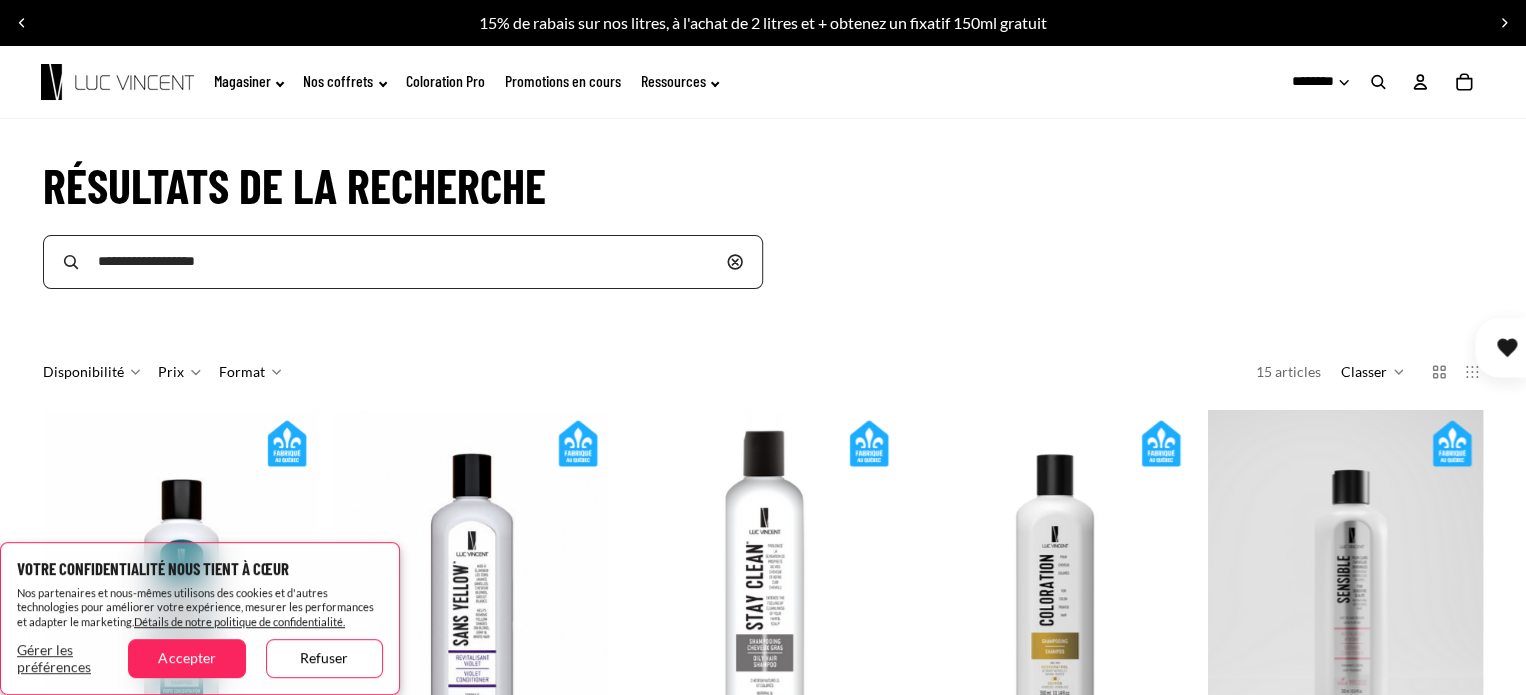 click on "**********" at bounding box center [403, 262] 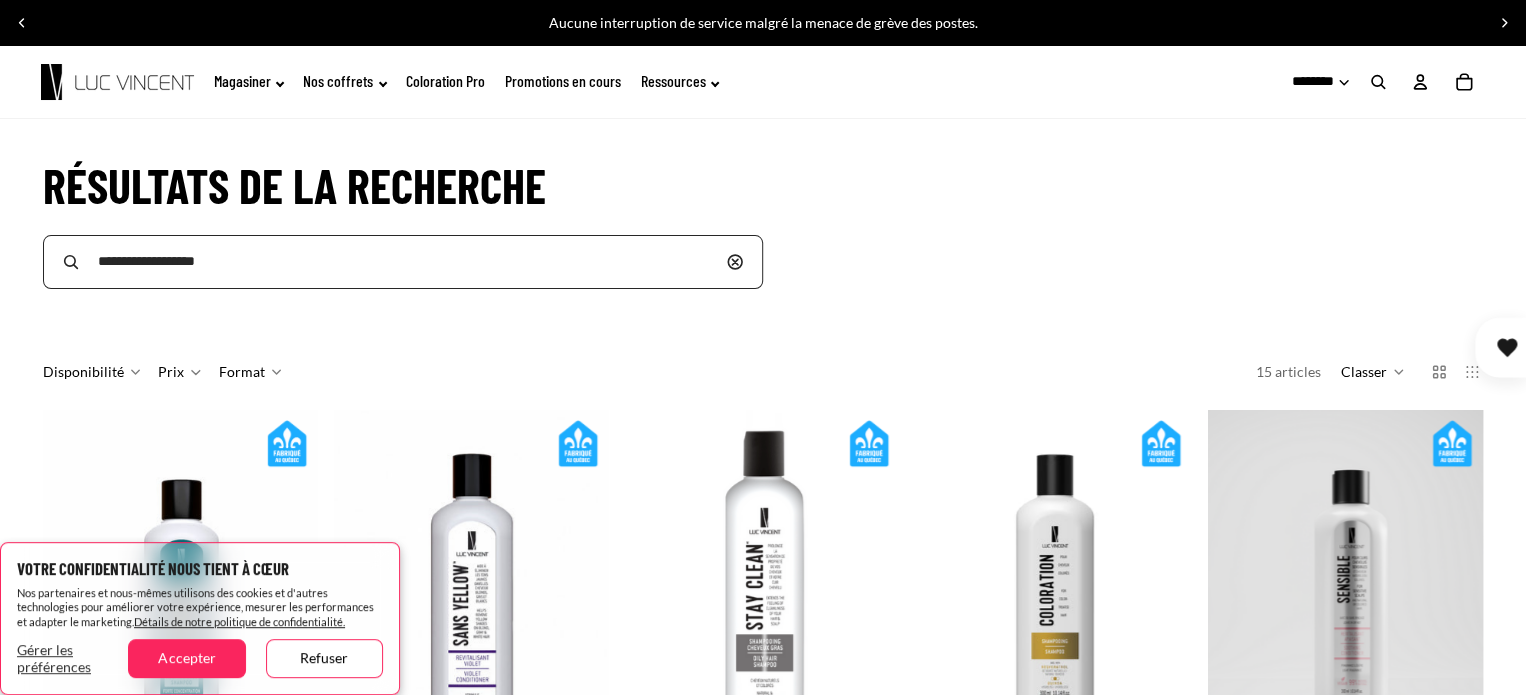 click on "**********" at bounding box center [403, 262] 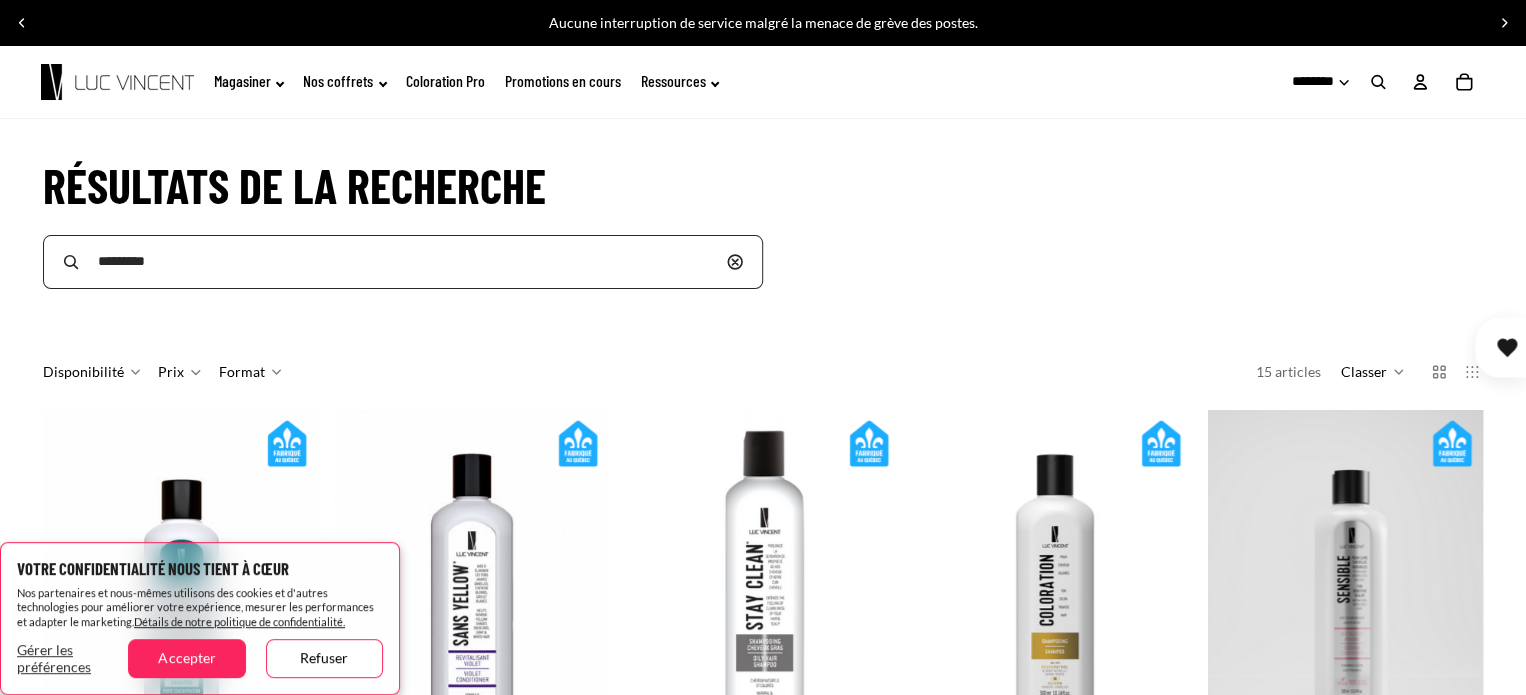 click on "*********" at bounding box center [403, 262] 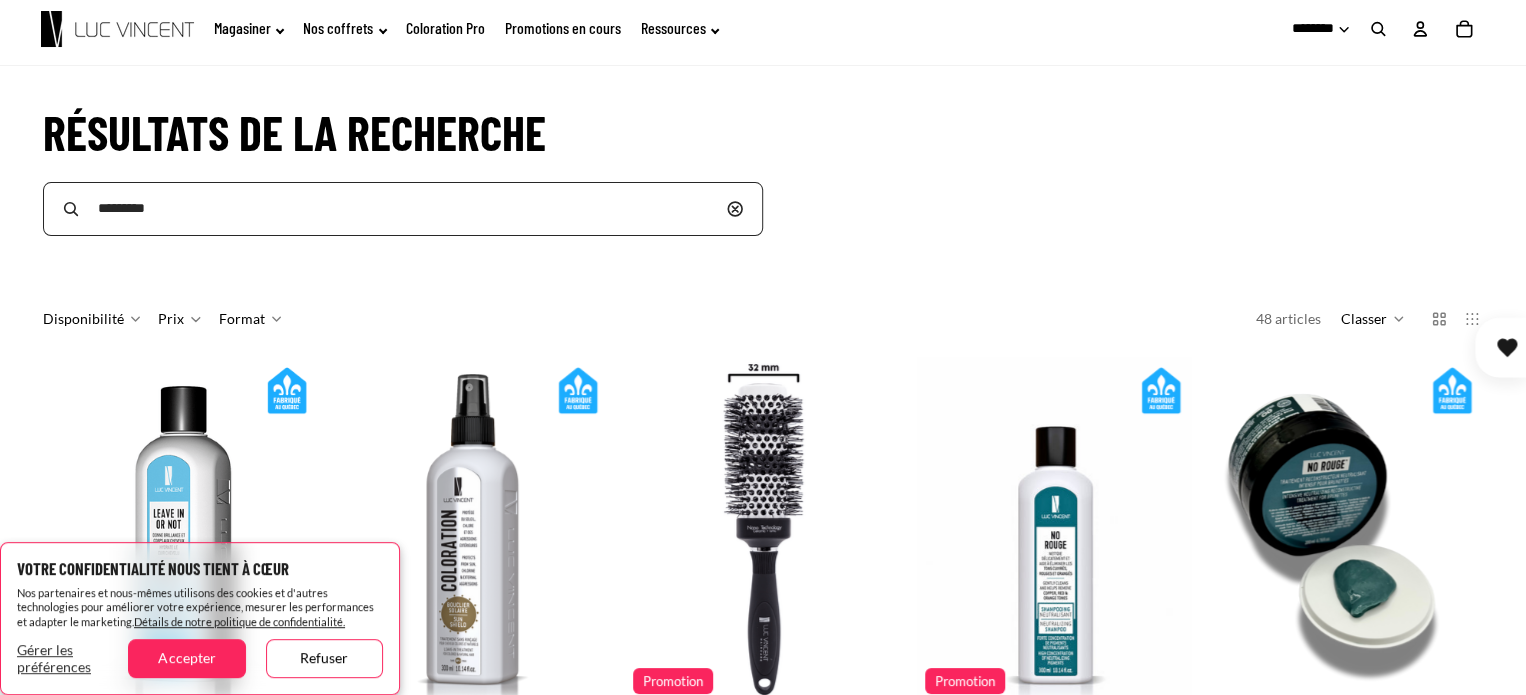 scroll, scrollTop: 300, scrollLeft: 0, axis: vertical 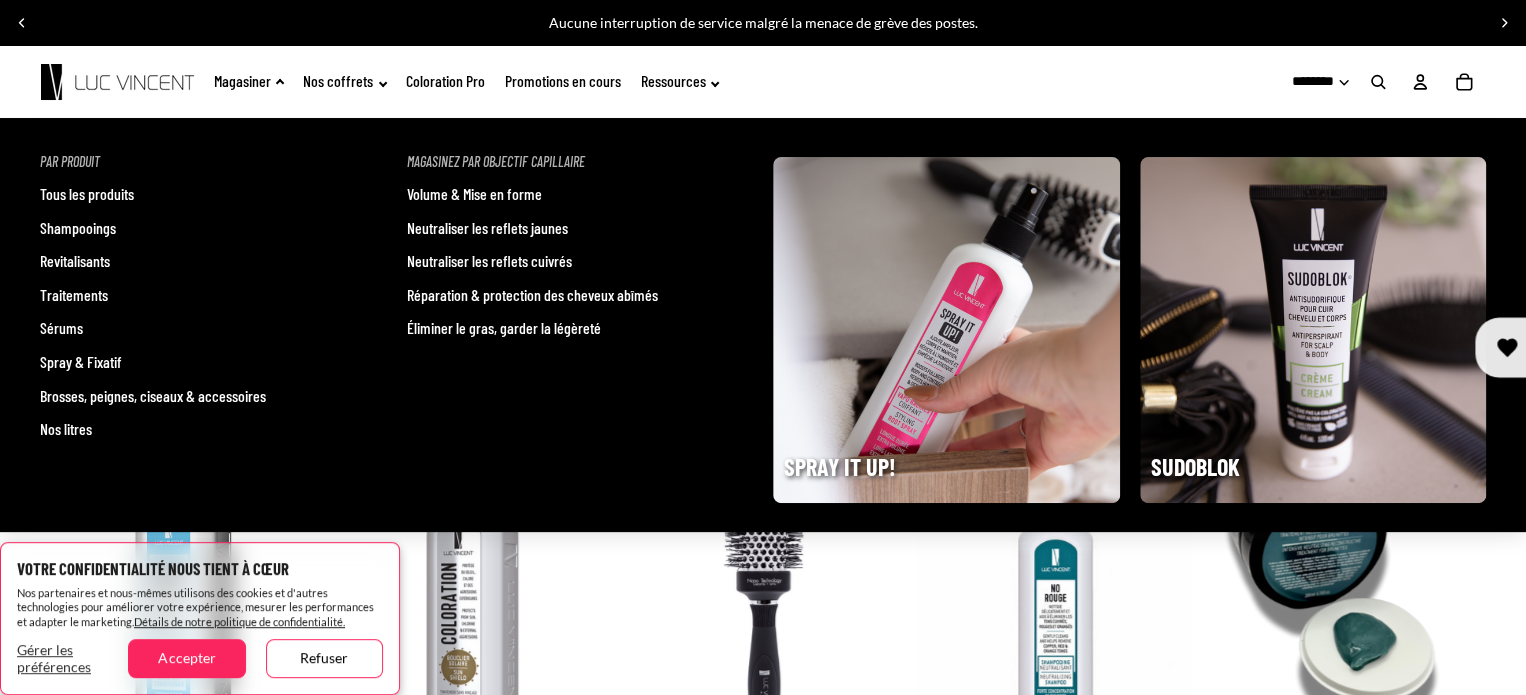 click on "Shampooings" at bounding box center [78, 228] 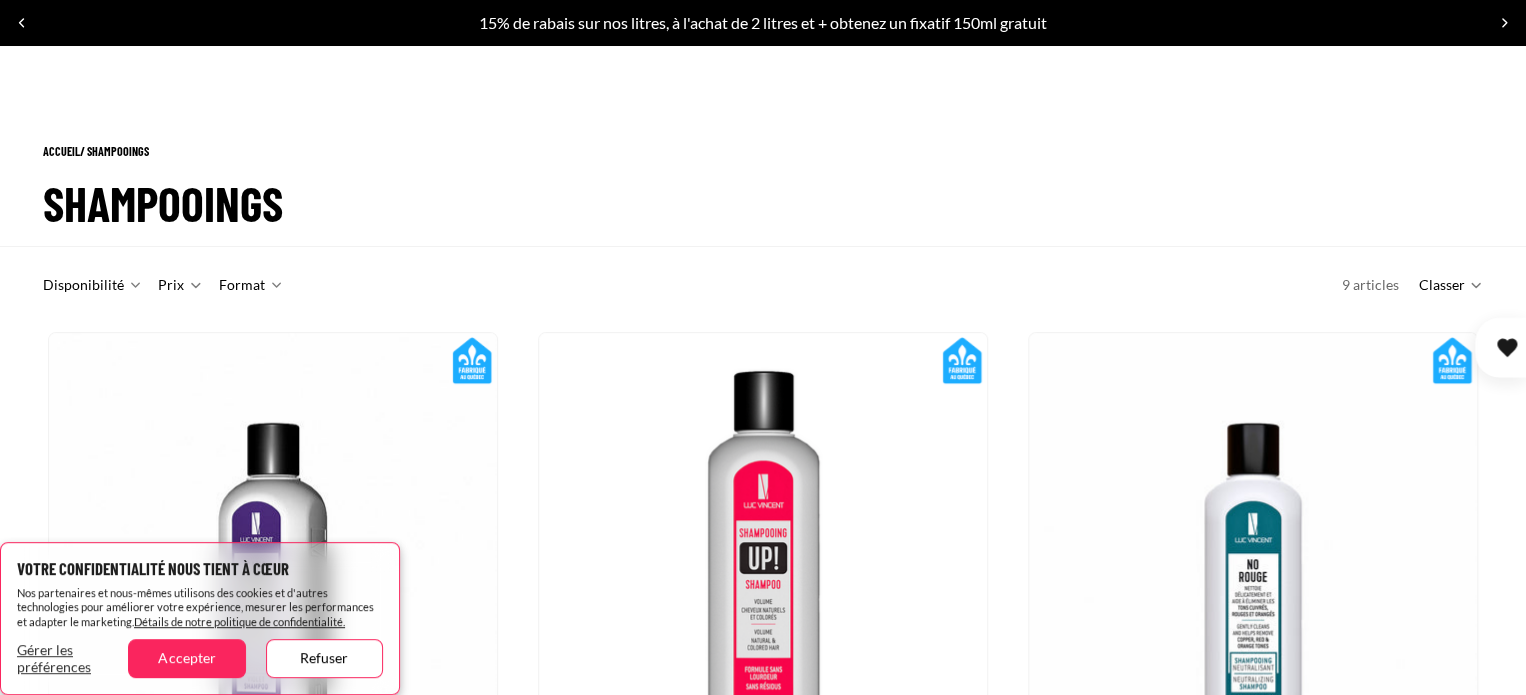 scroll, scrollTop: 300, scrollLeft: 0, axis: vertical 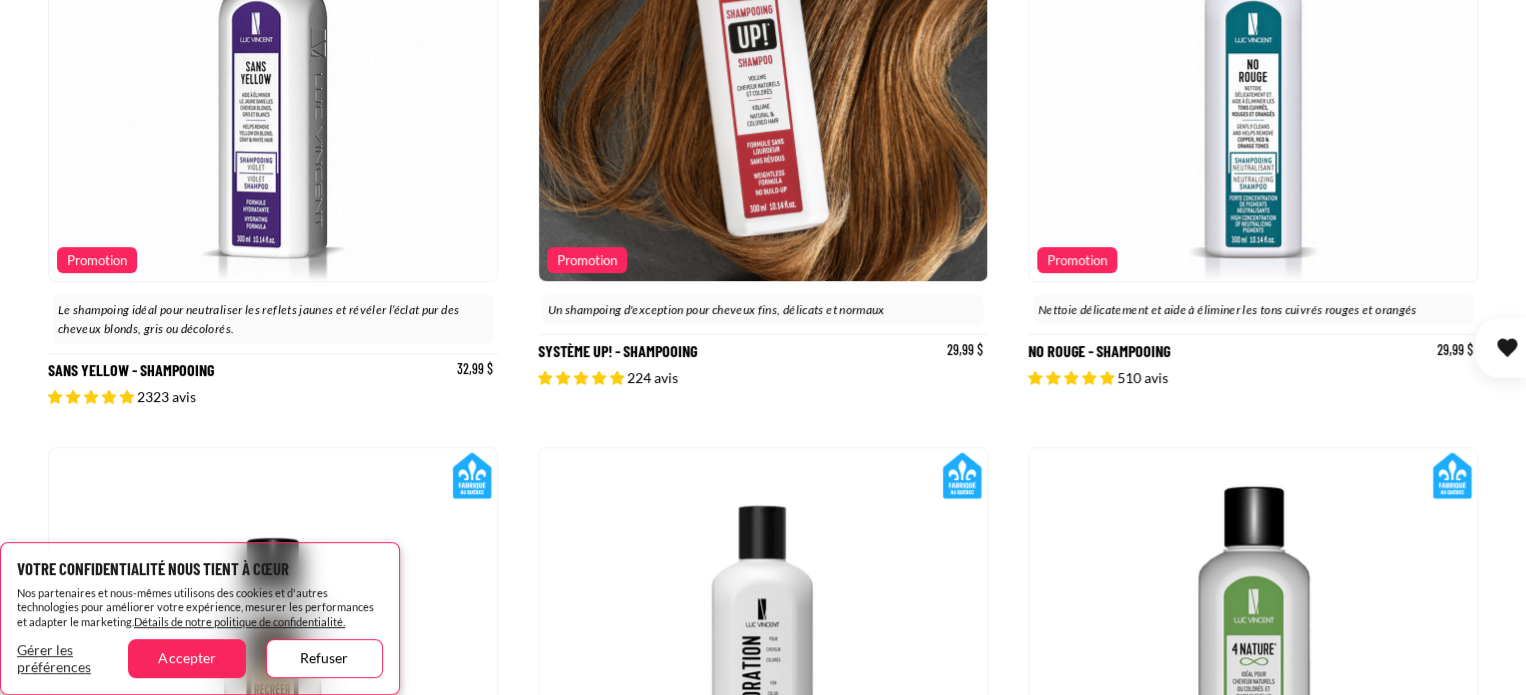 click 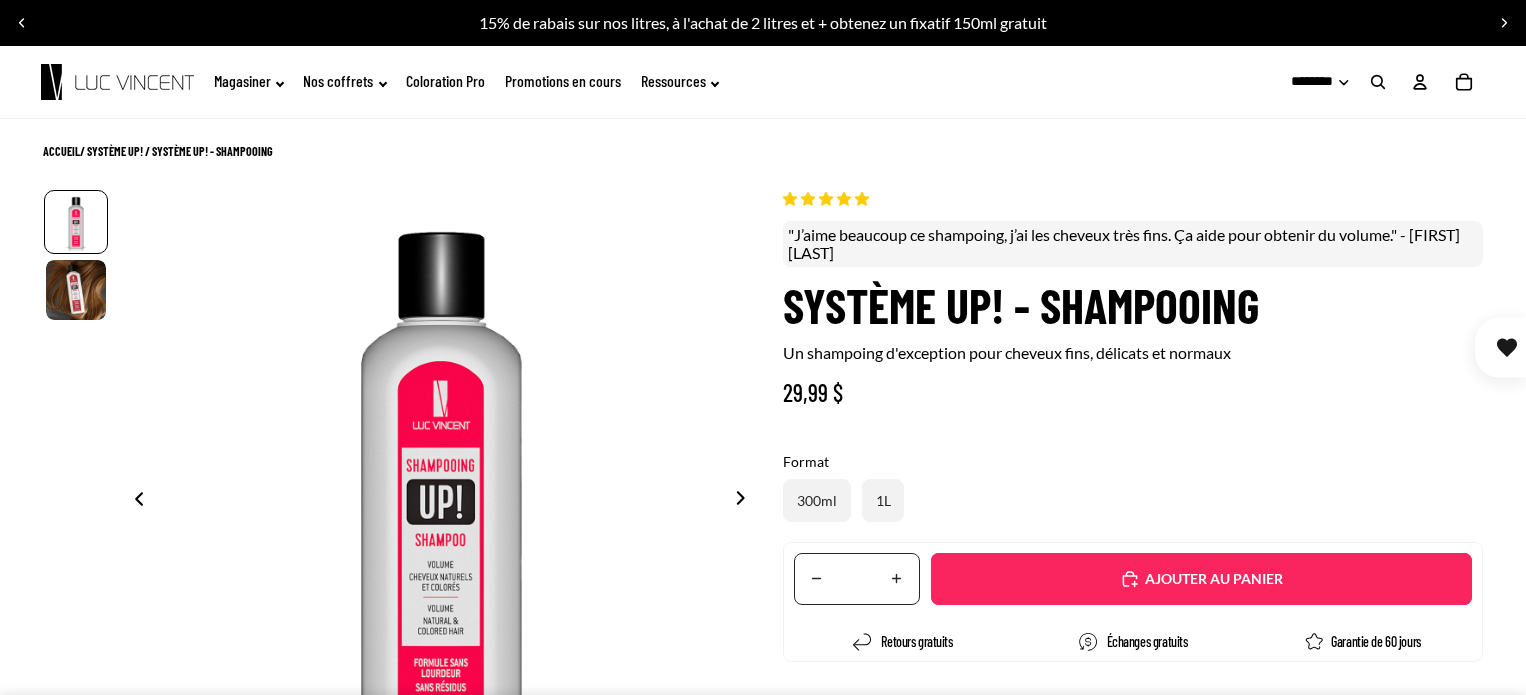 scroll, scrollTop: 0, scrollLeft: 0, axis: both 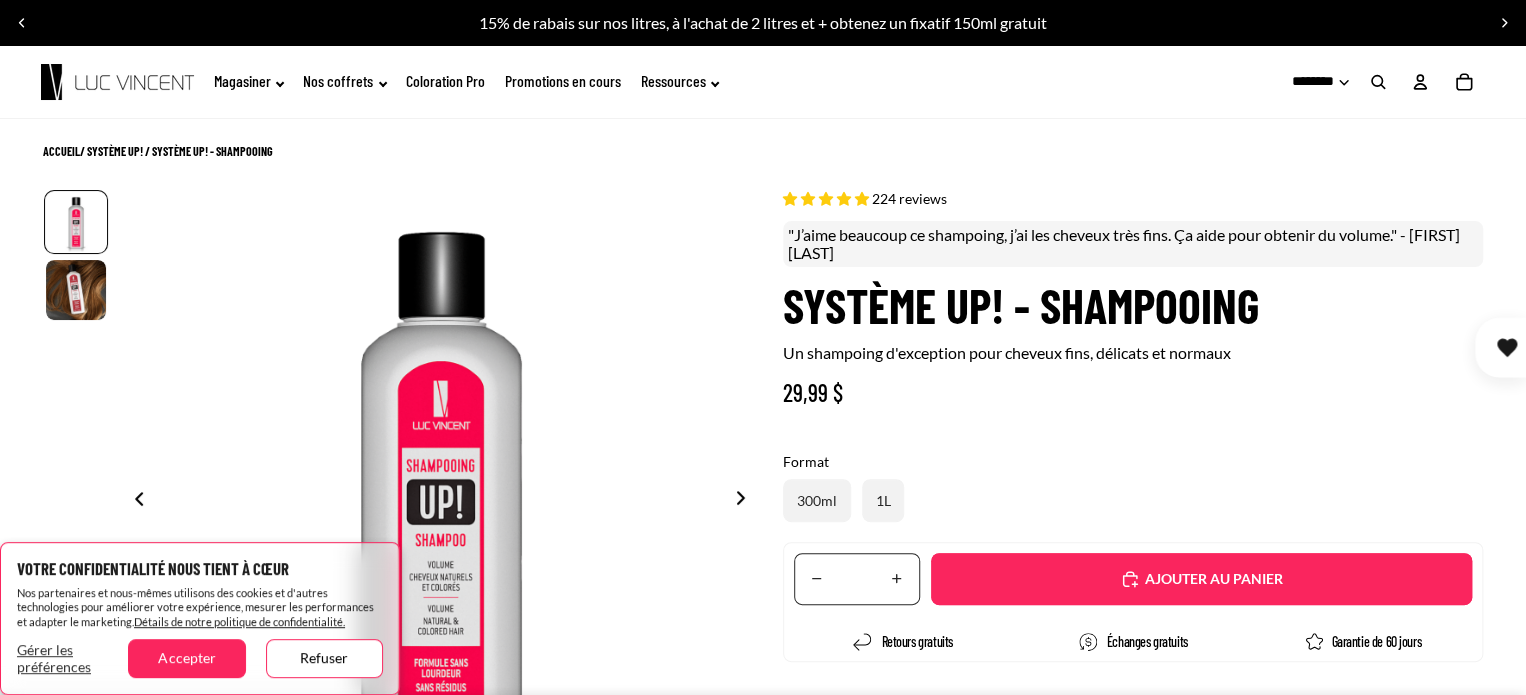 select on "**********" 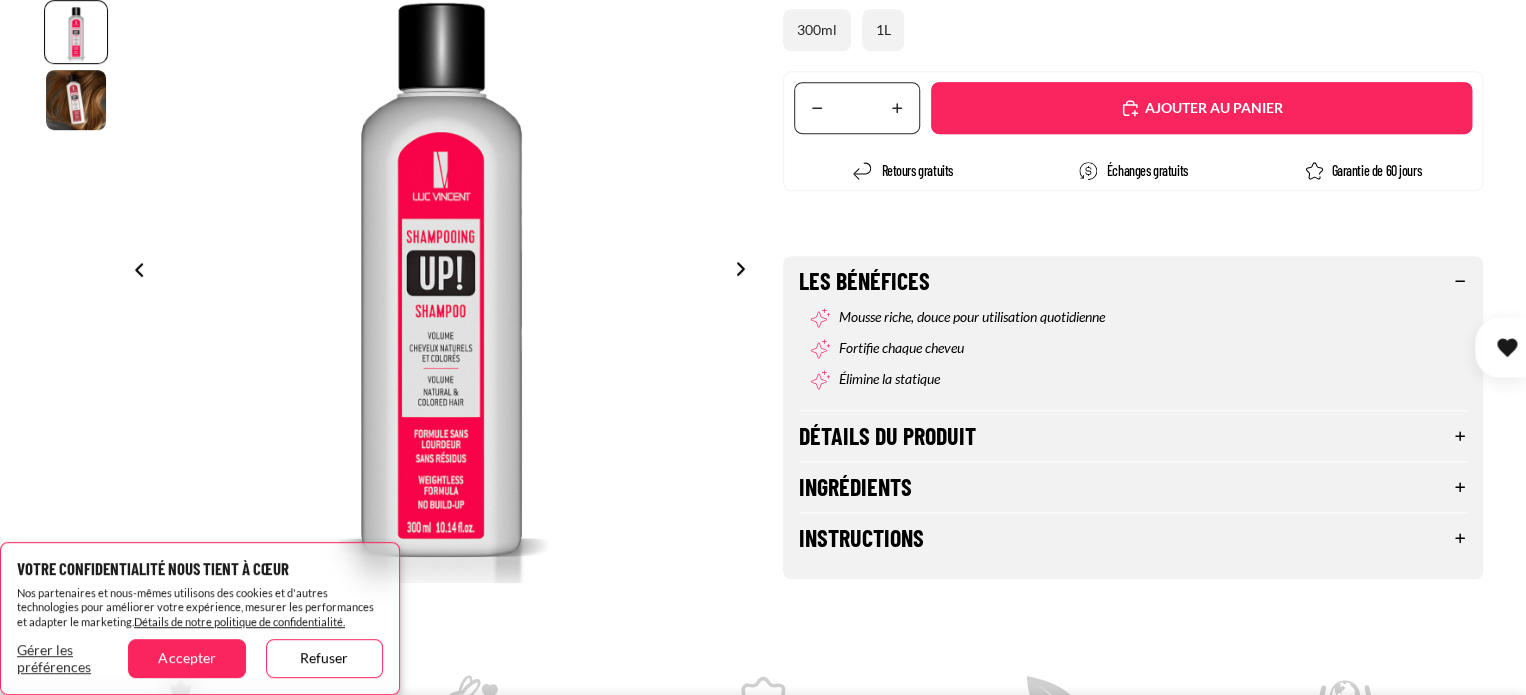 scroll, scrollTop: 500, scrollLeft: 0, axis: vertical 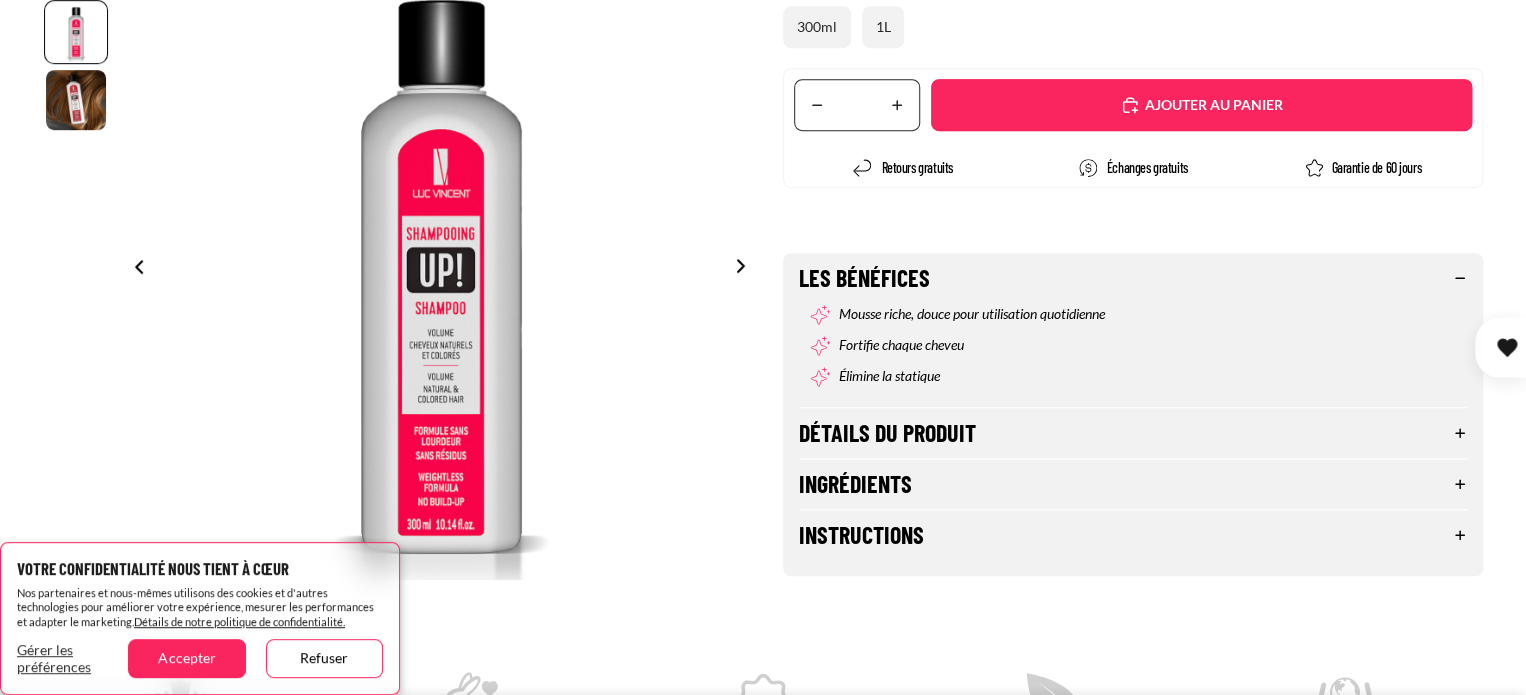 click on "Détails du produit" at bounding box center [1133, 433] 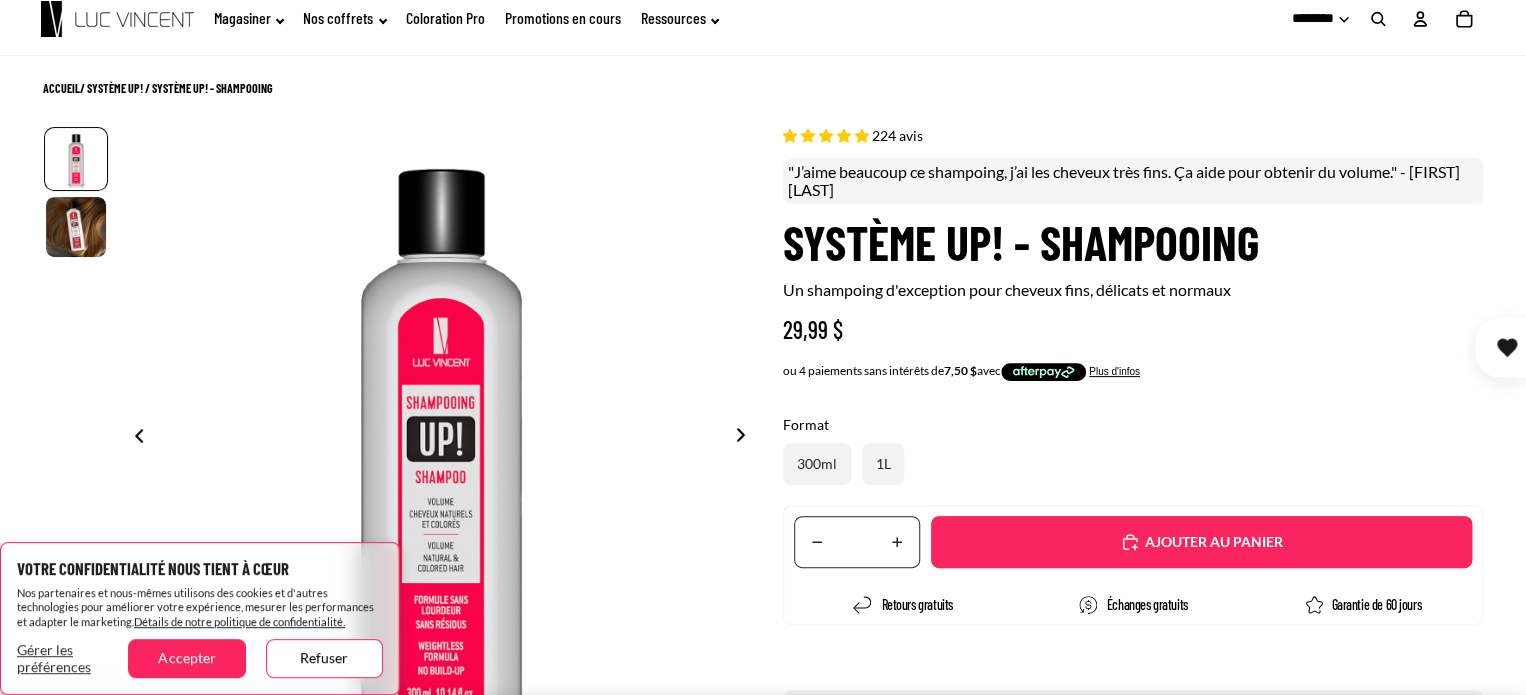scroll, scrollTop: 0, scrollLeft: 0, axis: both 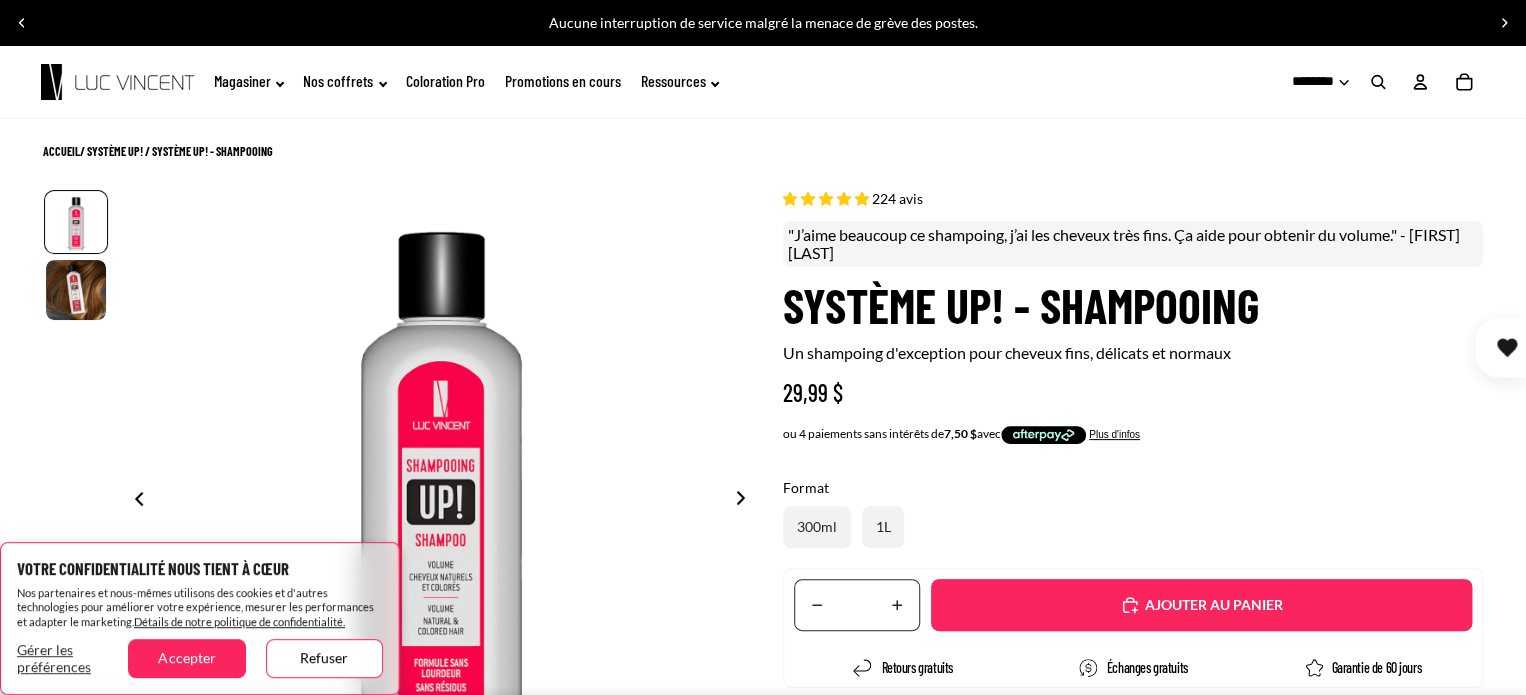 click on "Ajouté" at bounding box center [1201, 605] 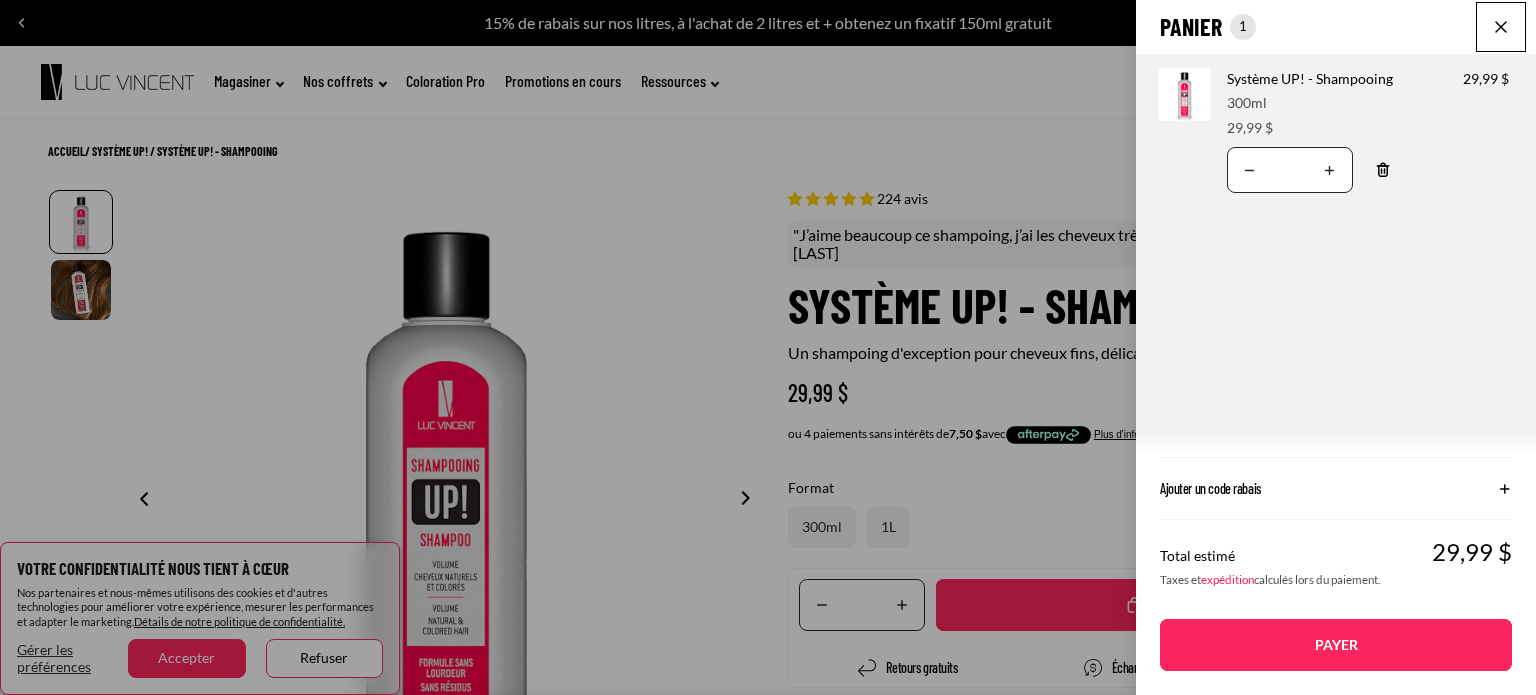 click at bounding box center [1501, 27] 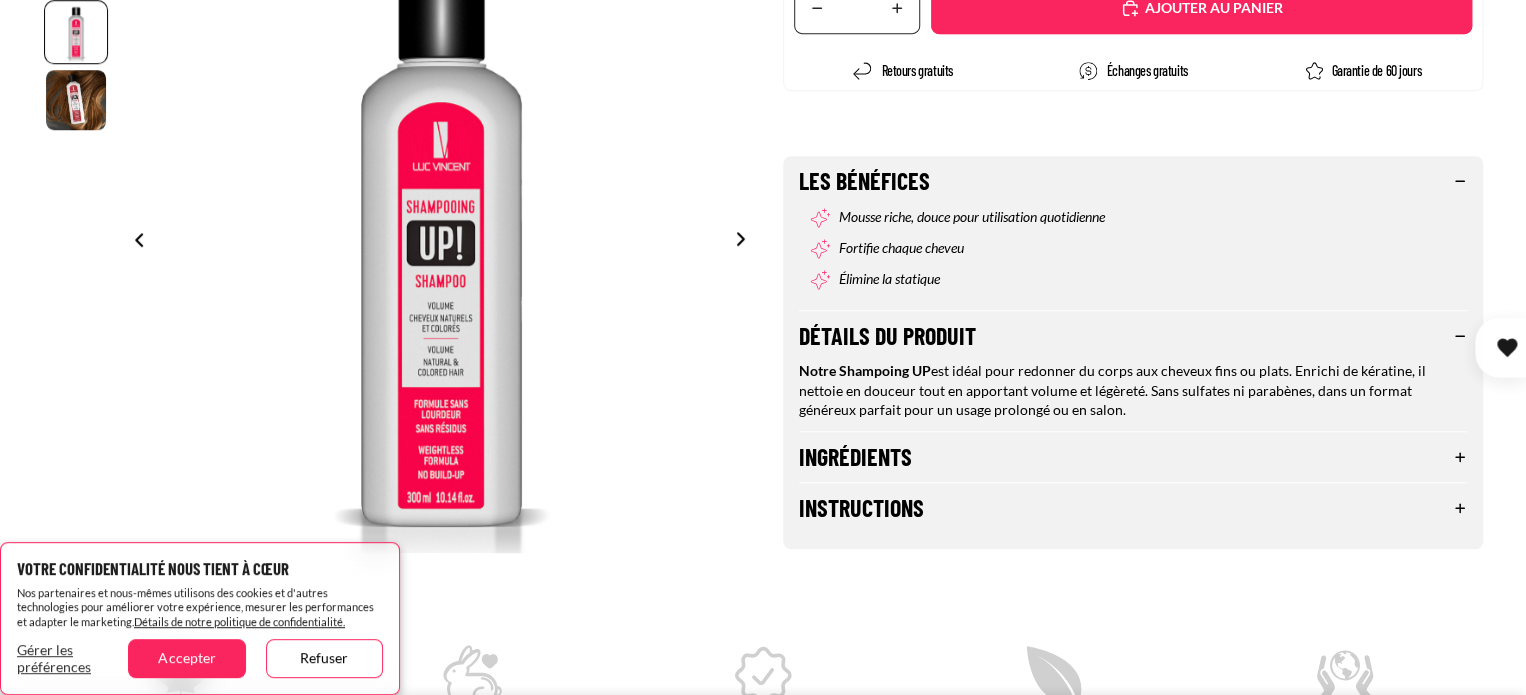 scroll, scrollTop: 600, scrollLeft: 0, axis: vertical 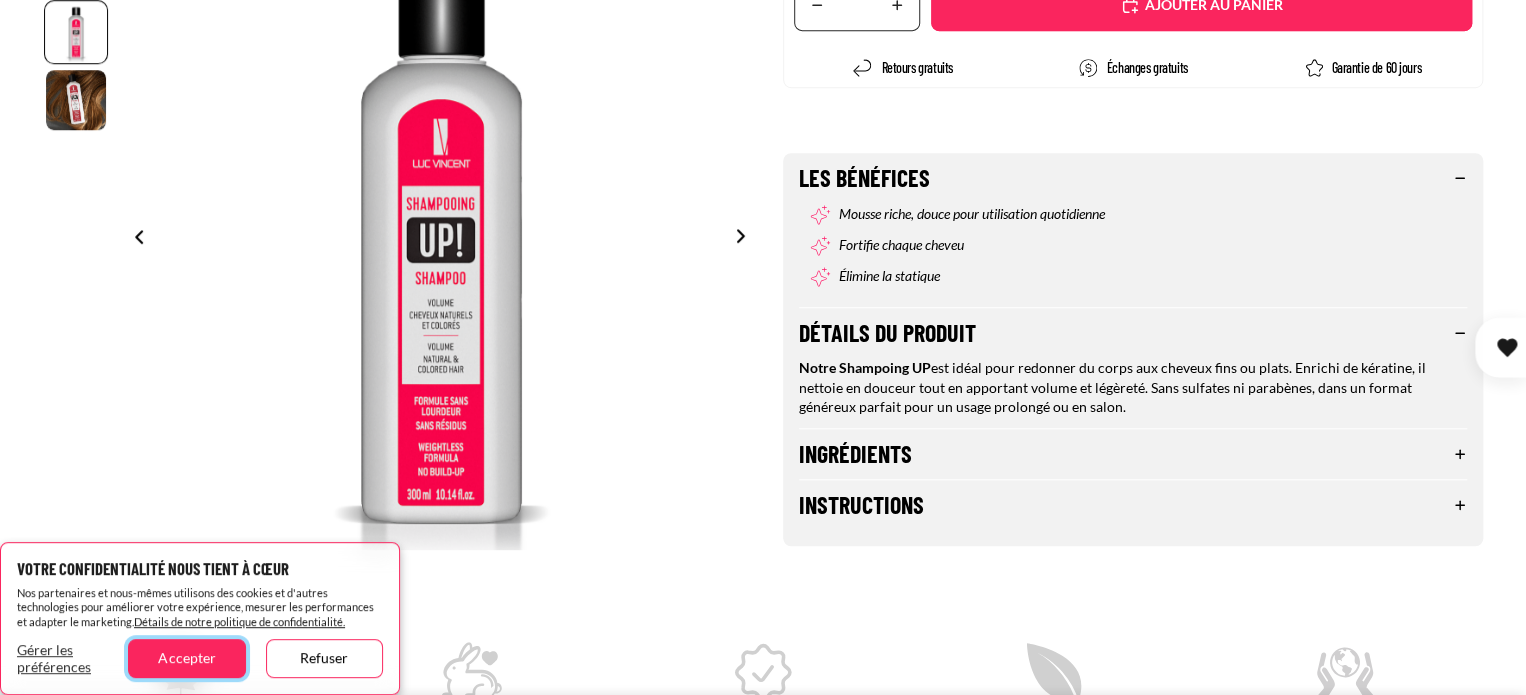 click on "Accepter" at bounding box center (186, 658) 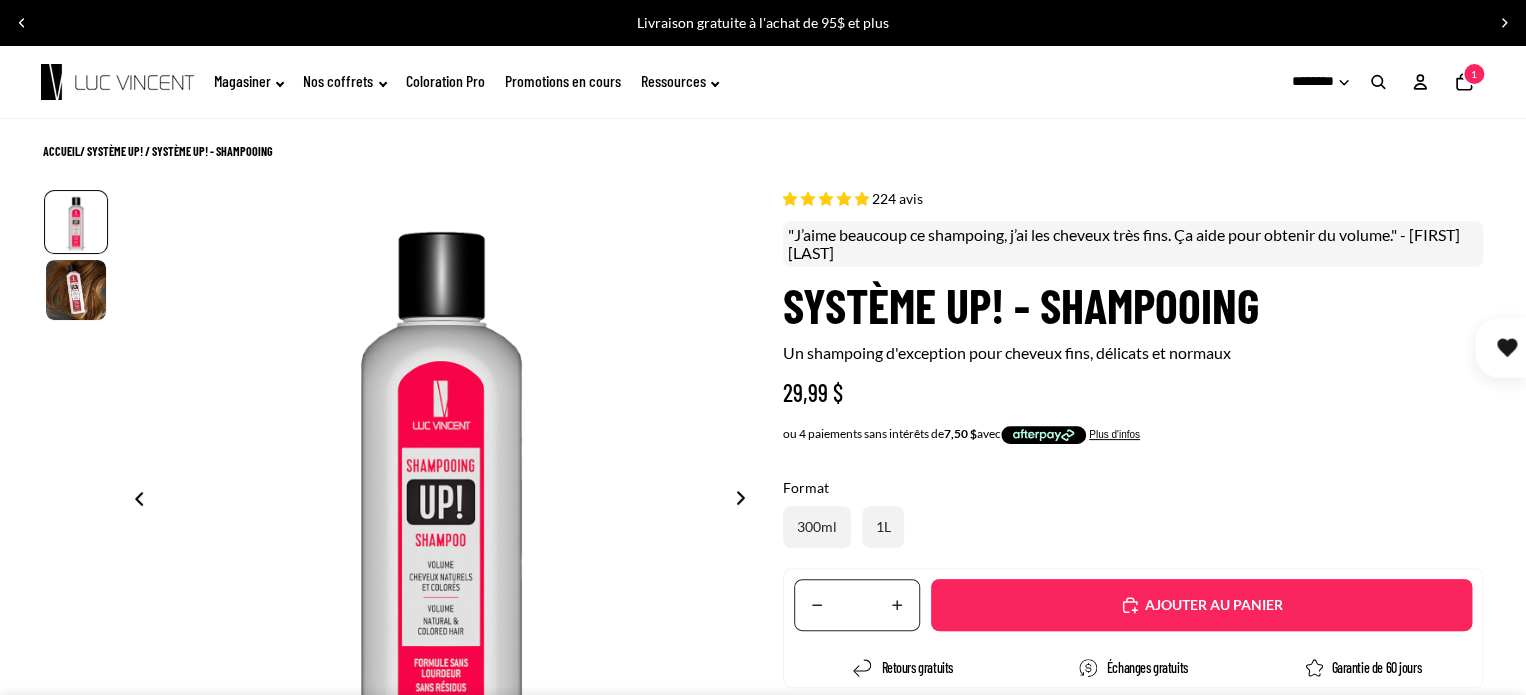 scroll, scrollTop: 0, scrollLeft: 0, axis: both 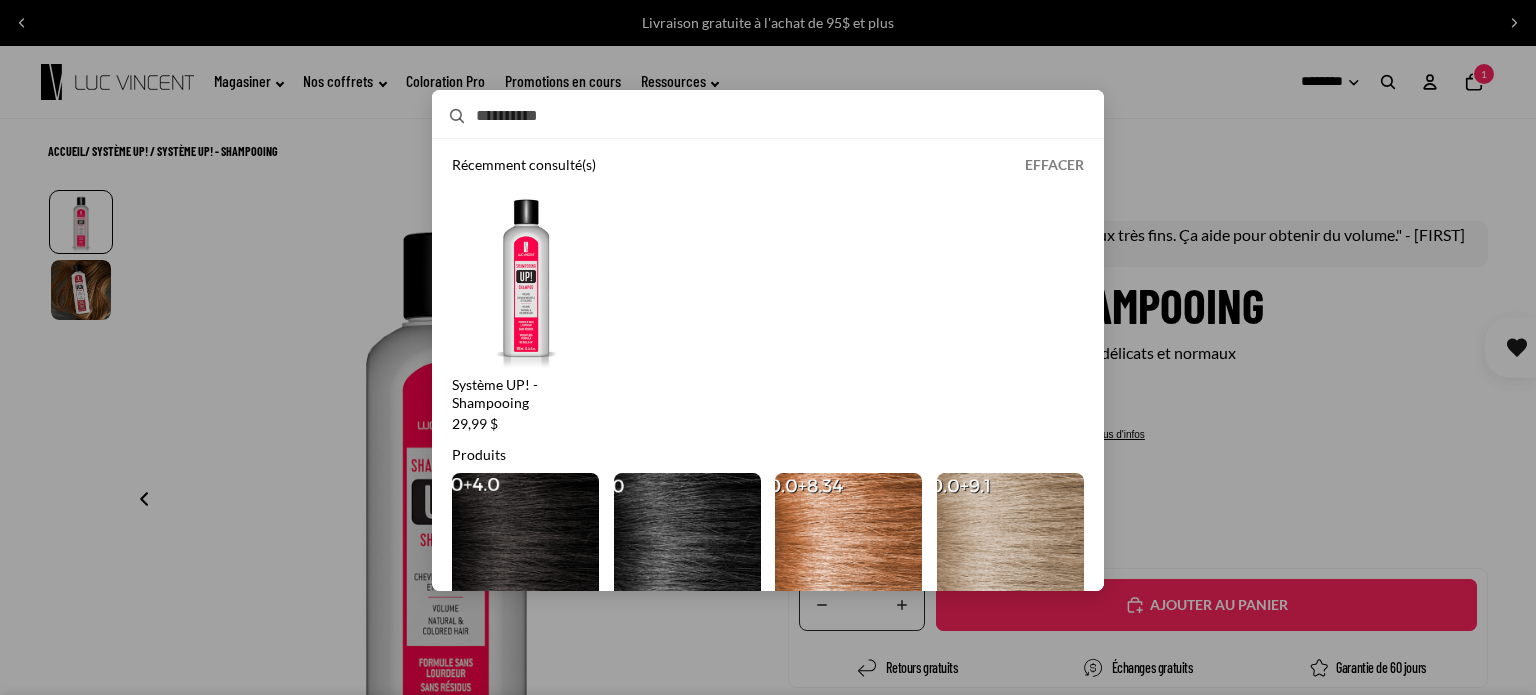 click on "Effacer" at bounding box center [1054, 165] 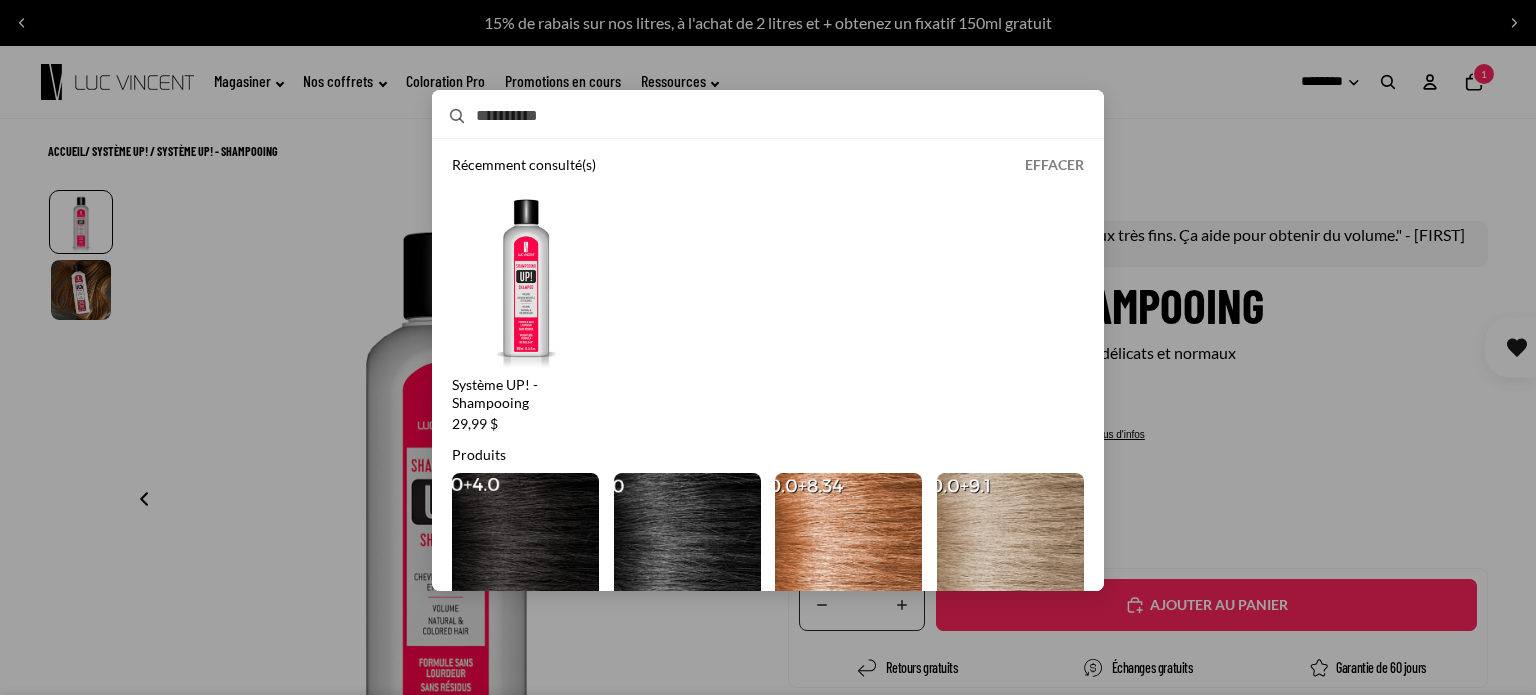 click on "Rechercher
Effacer
Récemment consulté(s)
Effacer
Système UP! - Shampooing
Système UP! - Shampooing
29,99 $
Produits
1.0 + 4.0 Brun très foncé naturel
1.0 + 4.0 Brun très foncé naturel
23,00 $" at bounding box center [768, 341] 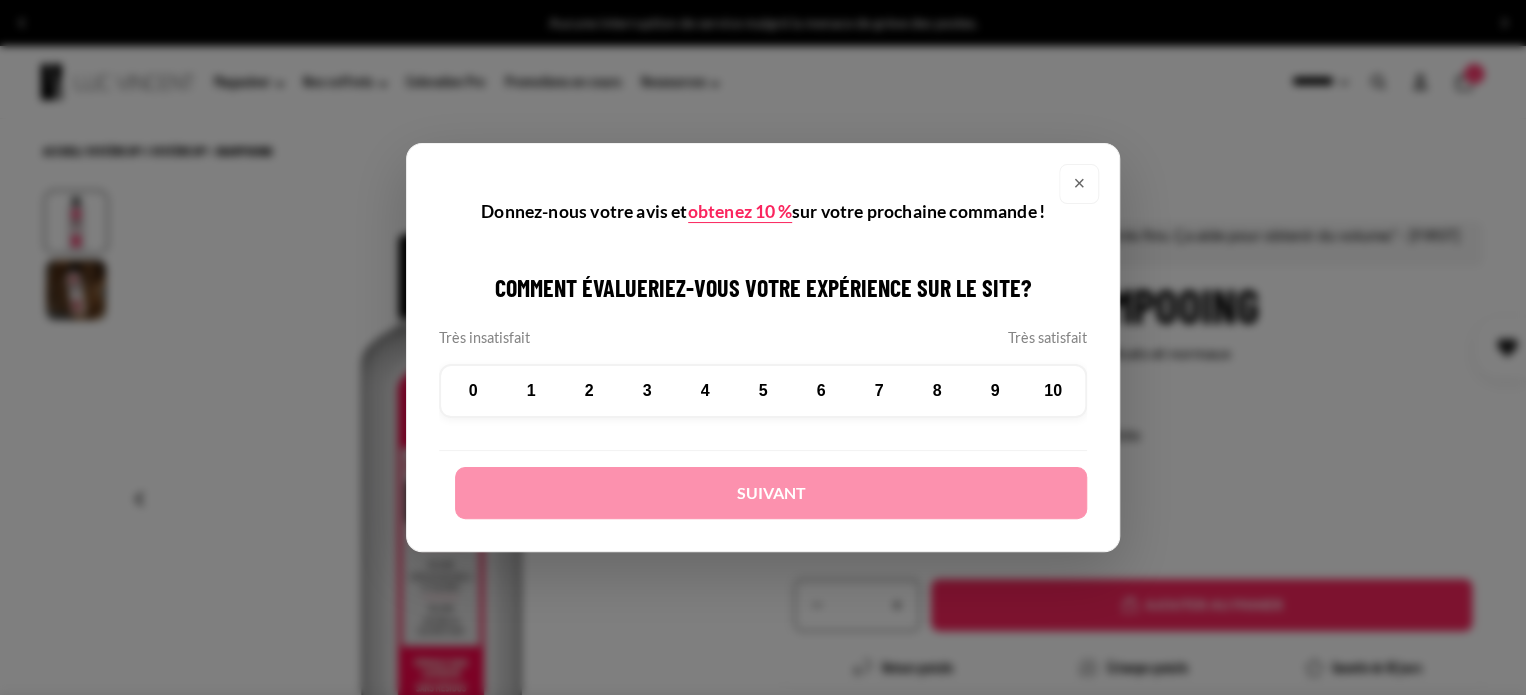 click on "×
Donnez-nous votre avis et  obtenez 10 %  sur votre prochaine commande !
Comment évalueriez-vous votre expérience sur le site?
Très insatisfait
Très satisfait
0
1
2
3
4
5
6
7
8" at bounding box center [763, 347] 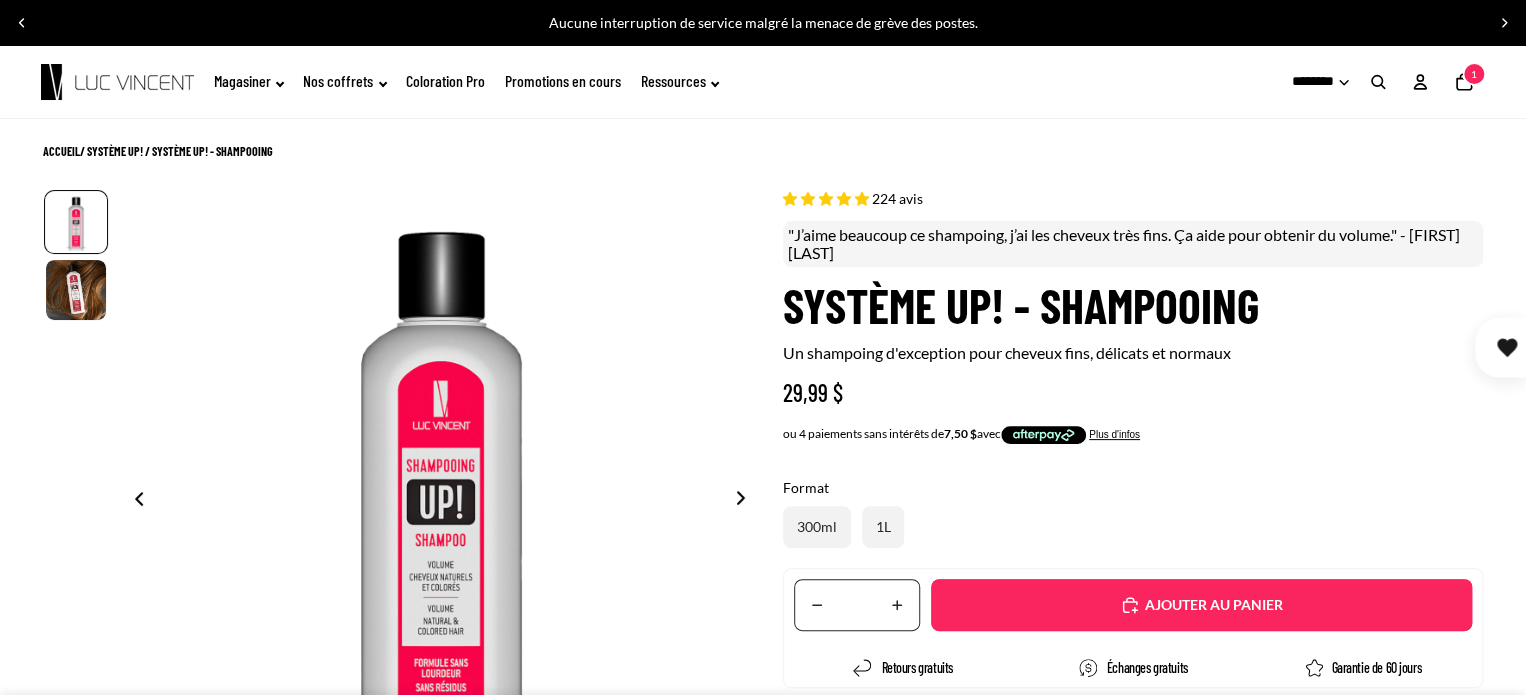click at bounding box center (1378, 82) 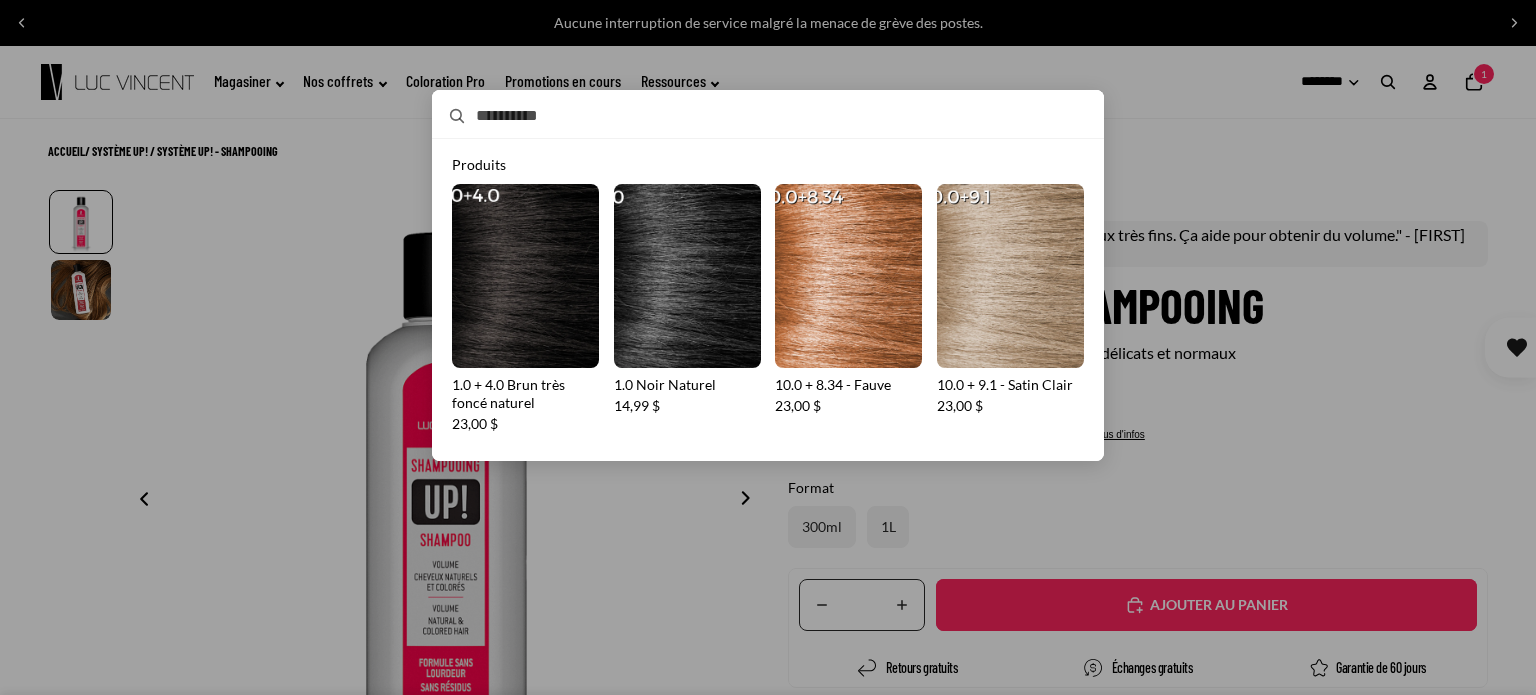 click on "Rechercher
Effacer
Produits
1.0 + 4.0 Brun très foncé naturel
1.0 + 4.0 Brun très foncé naturel
23,00 $
1.0 Noir Naturel
1.0 Noir Naturel
14,99 $
10.0 + 8.34 - Fauve
10.0 + 8.34 - Fauve
23,00 $
10.0 + 9.1 - Satin Clair" at bounding box center (768, 276) 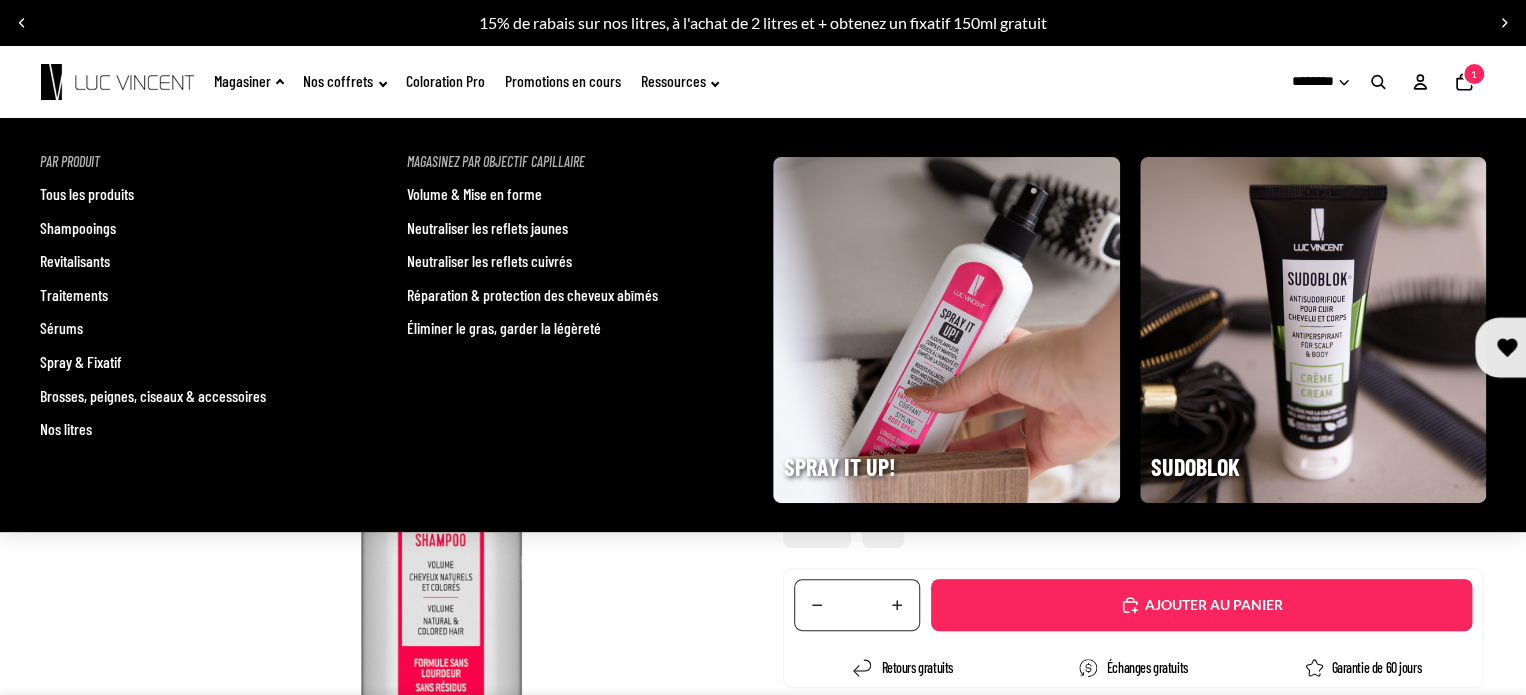 click on "Revitalisants" at bounding box center (75, 261) 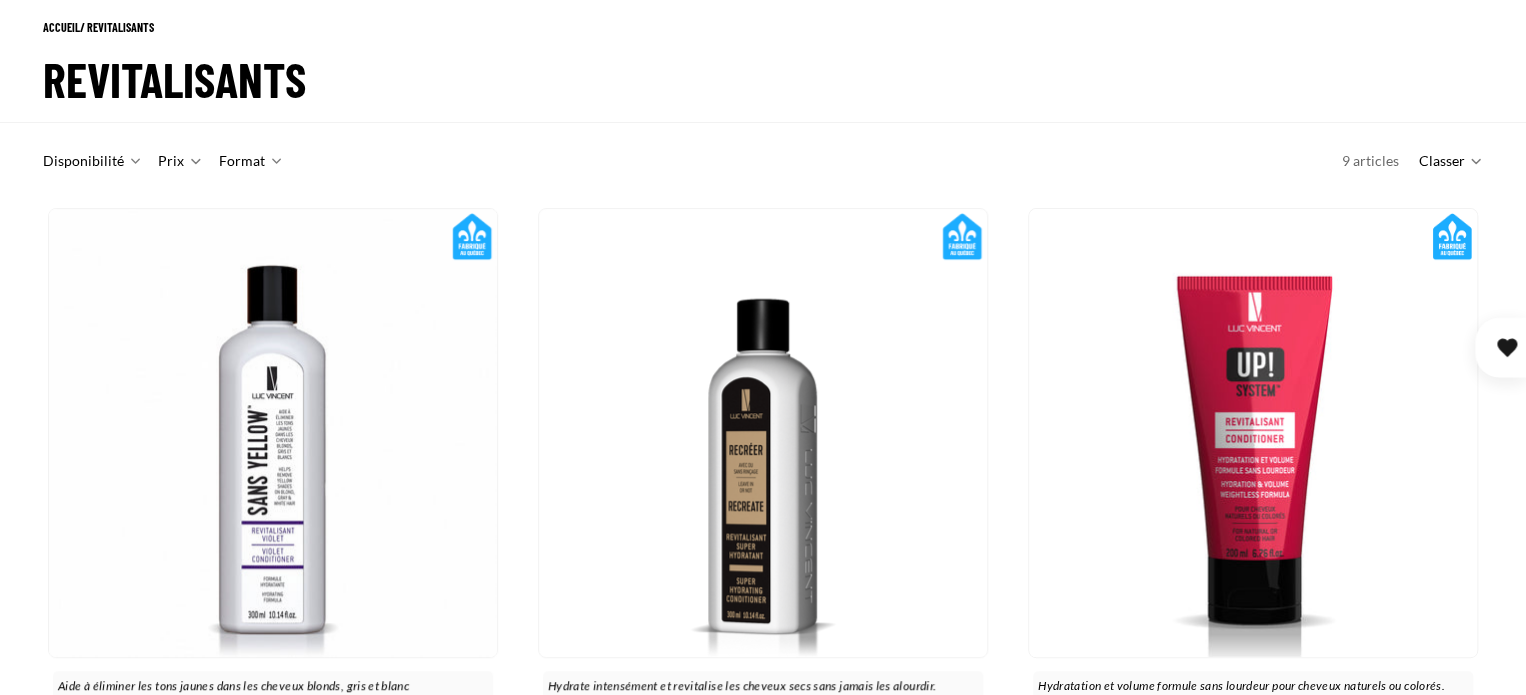 scroll, scrollTop: 200, scrollLeft: 0, axis: vertical 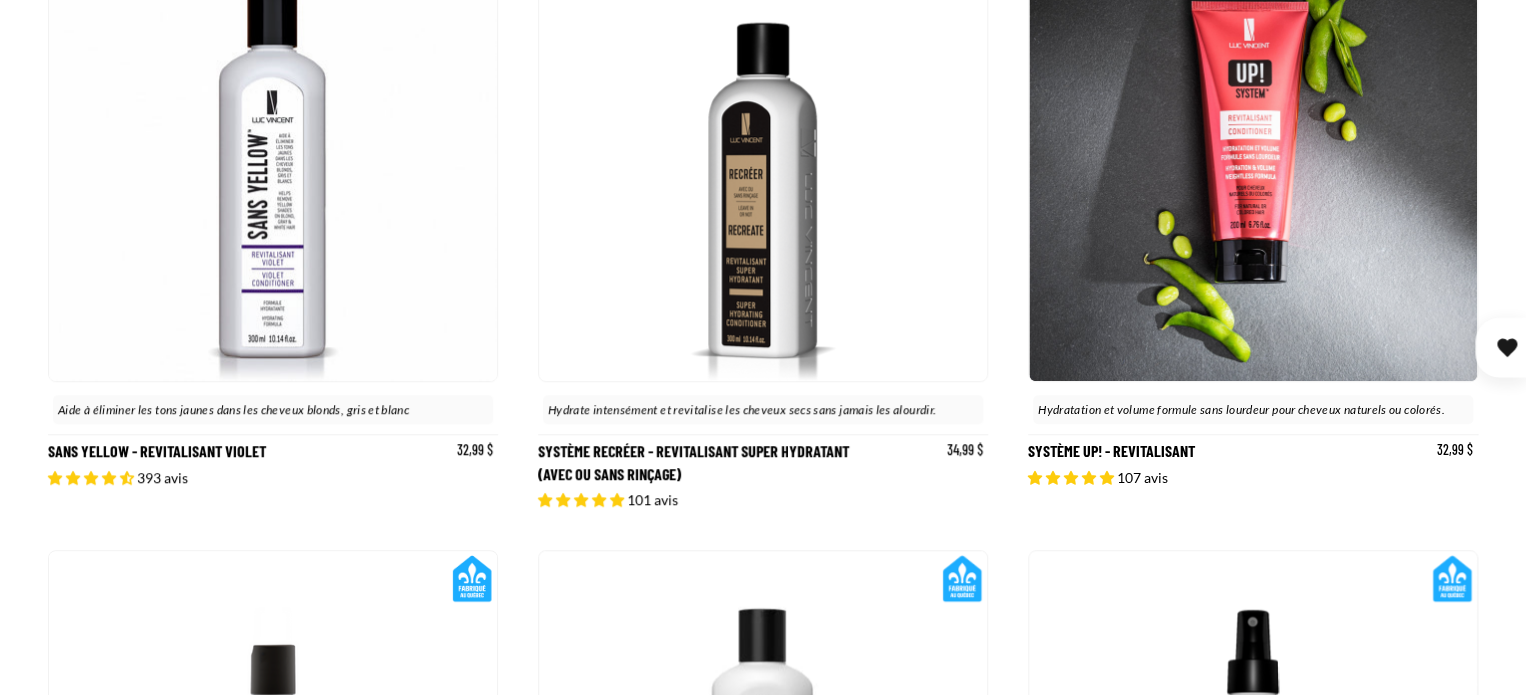 click at bounding box center [1253, 157] 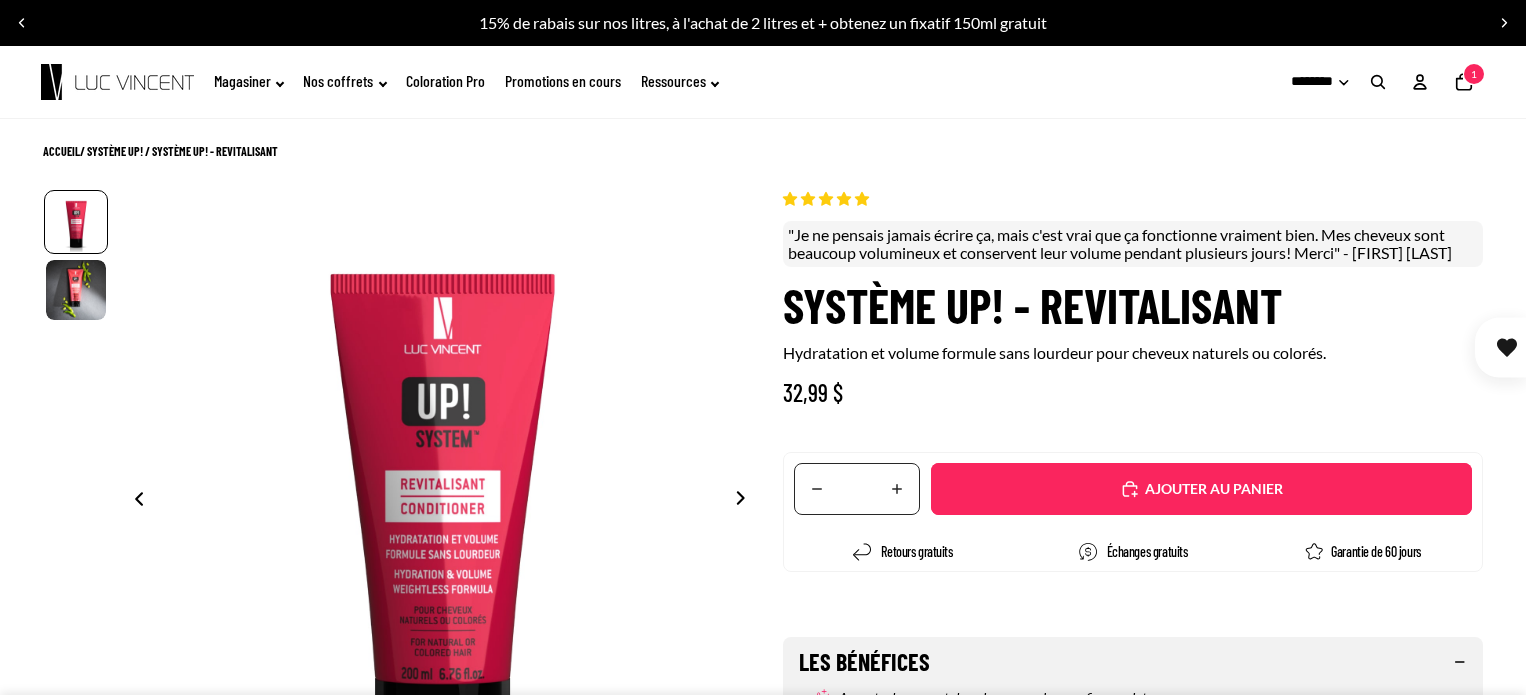 scroll, scrollTop: 0, scrollLeft: 0, axis: both 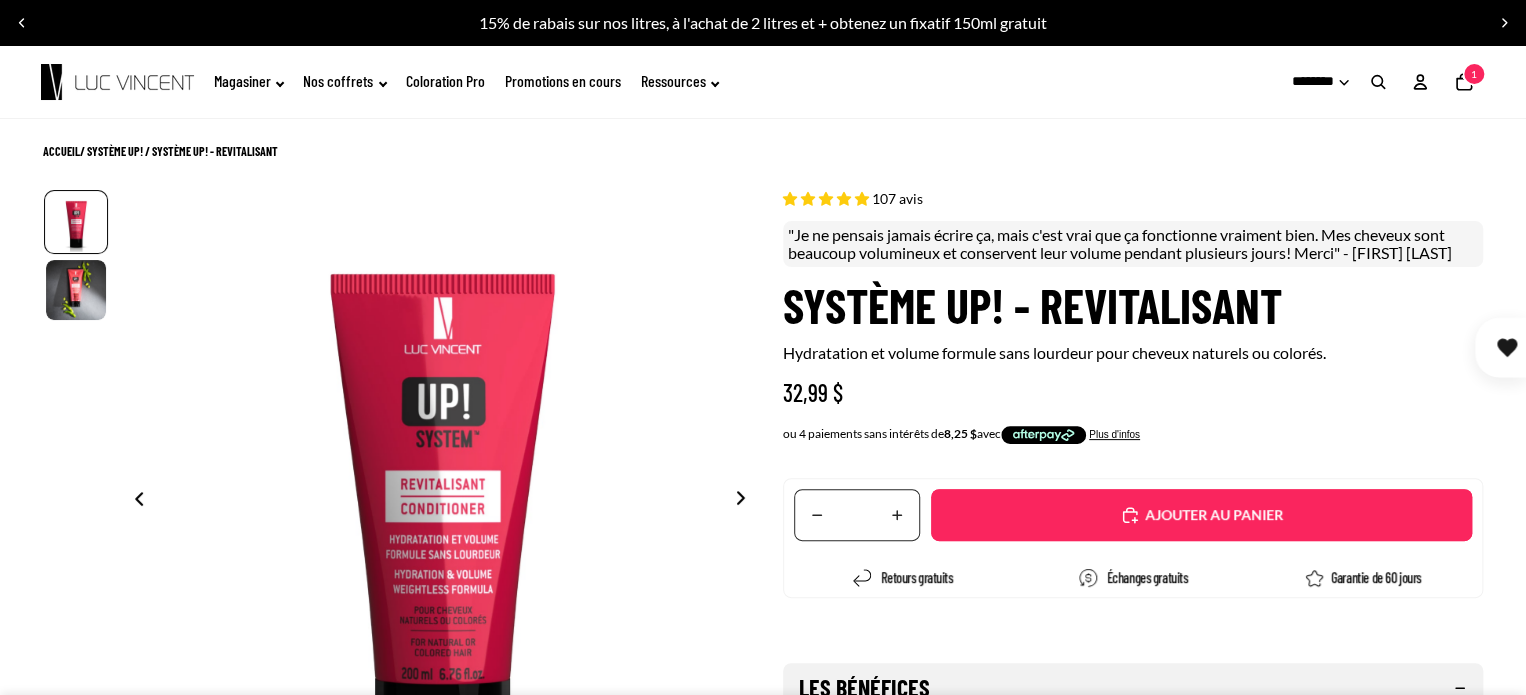 select on "**********" 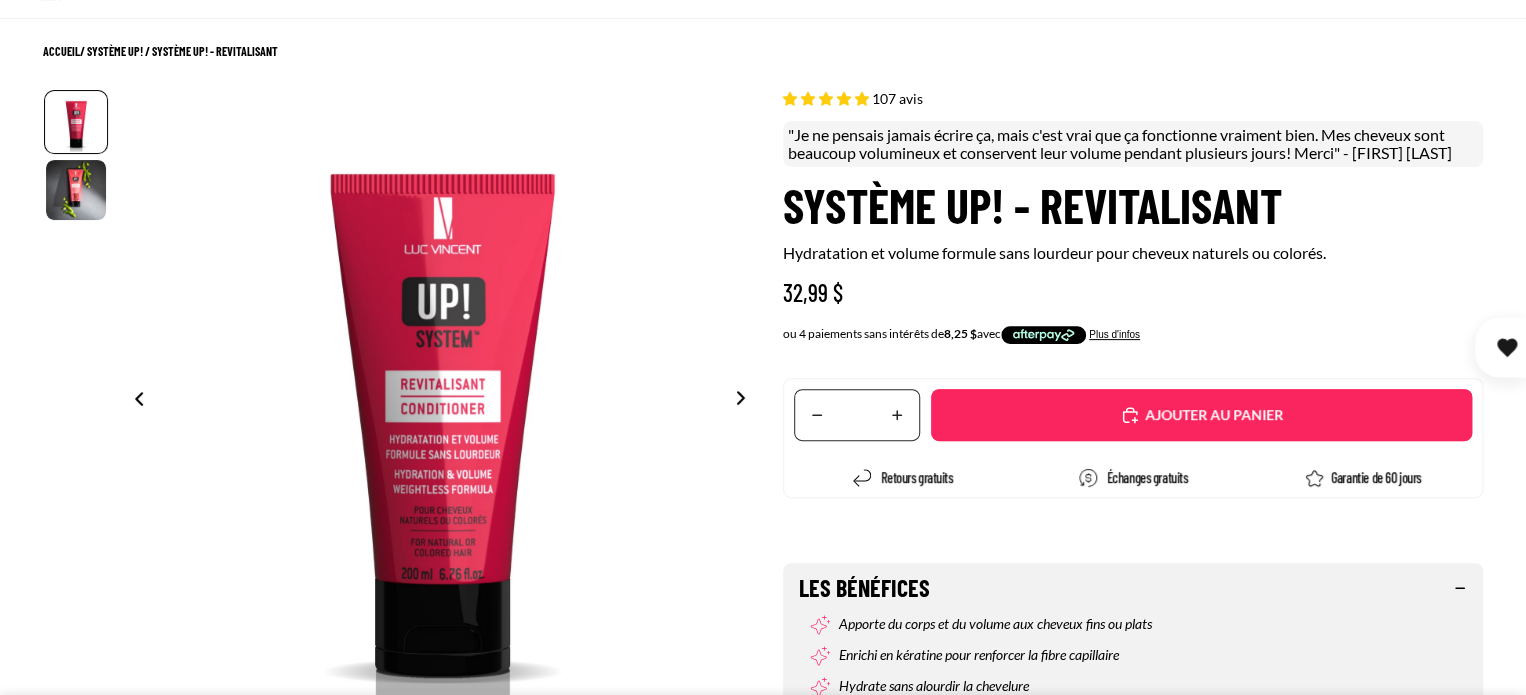 click on "Ajouté" at bounding box center [1201, 415] 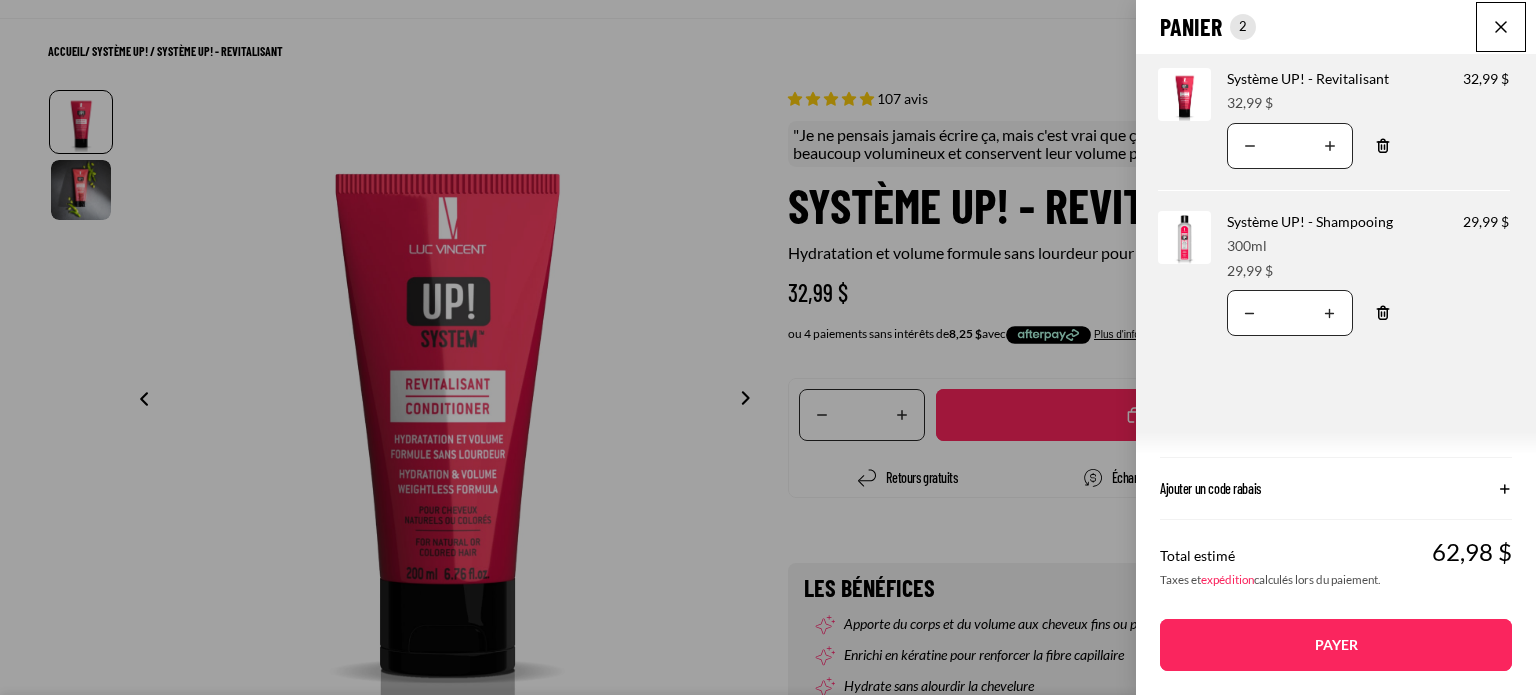 click at bounding box center (1501, 27) 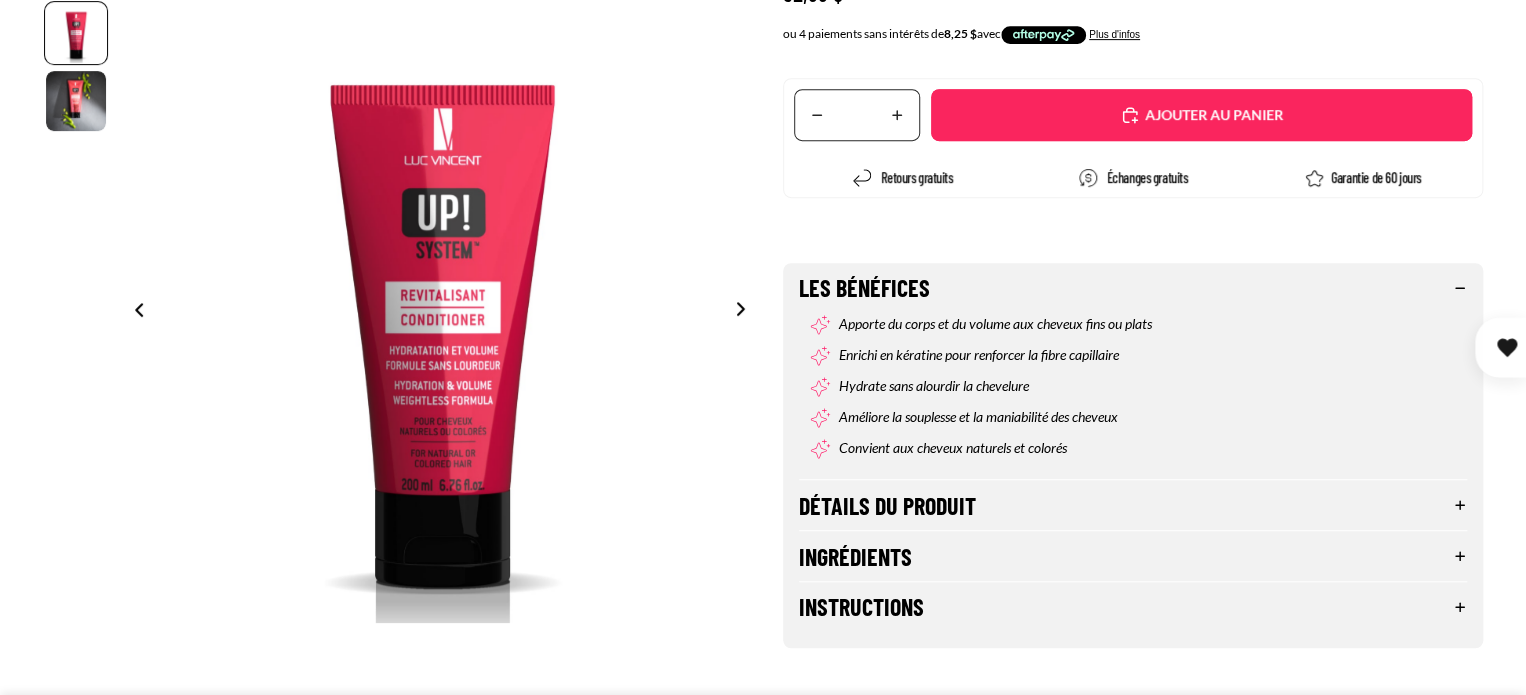 scroll, scrollTop: 0, scrollLeft: 0, axis: both 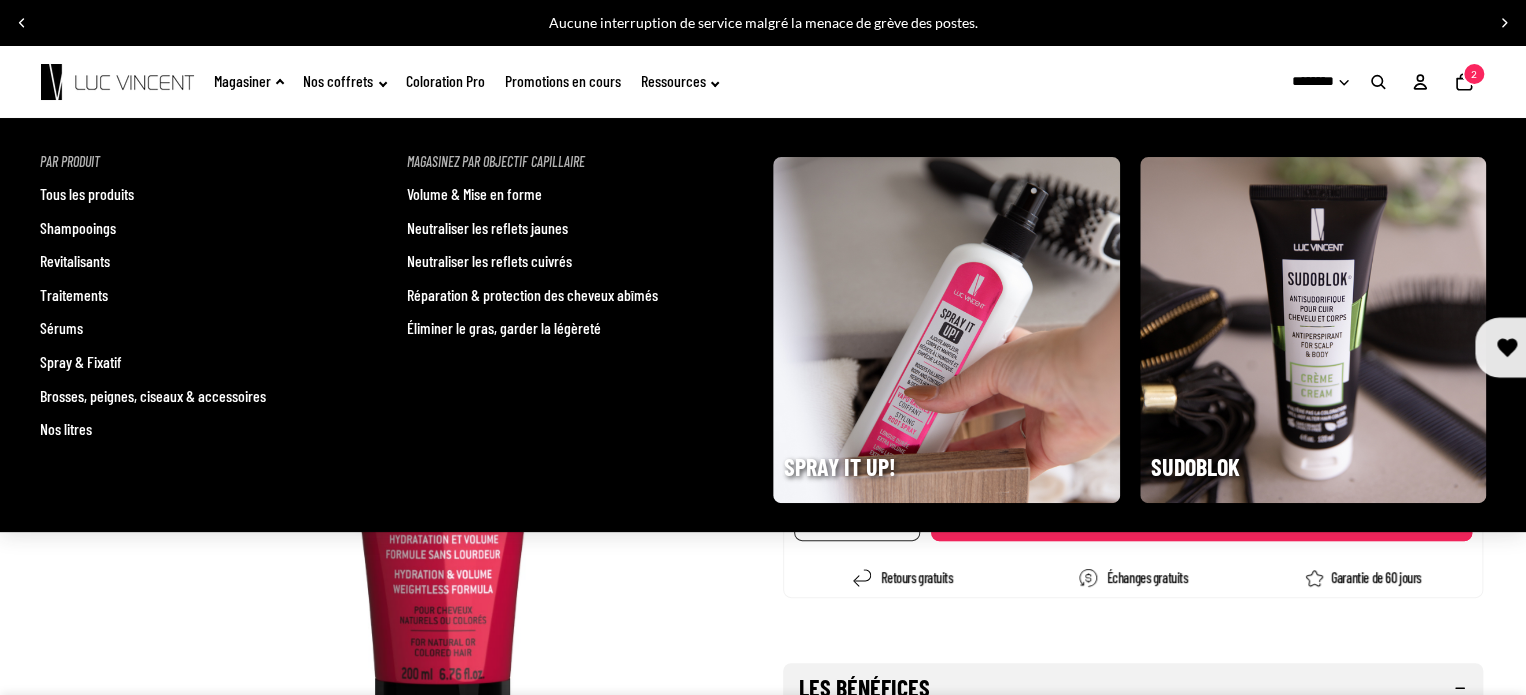 click on "Magasiner" 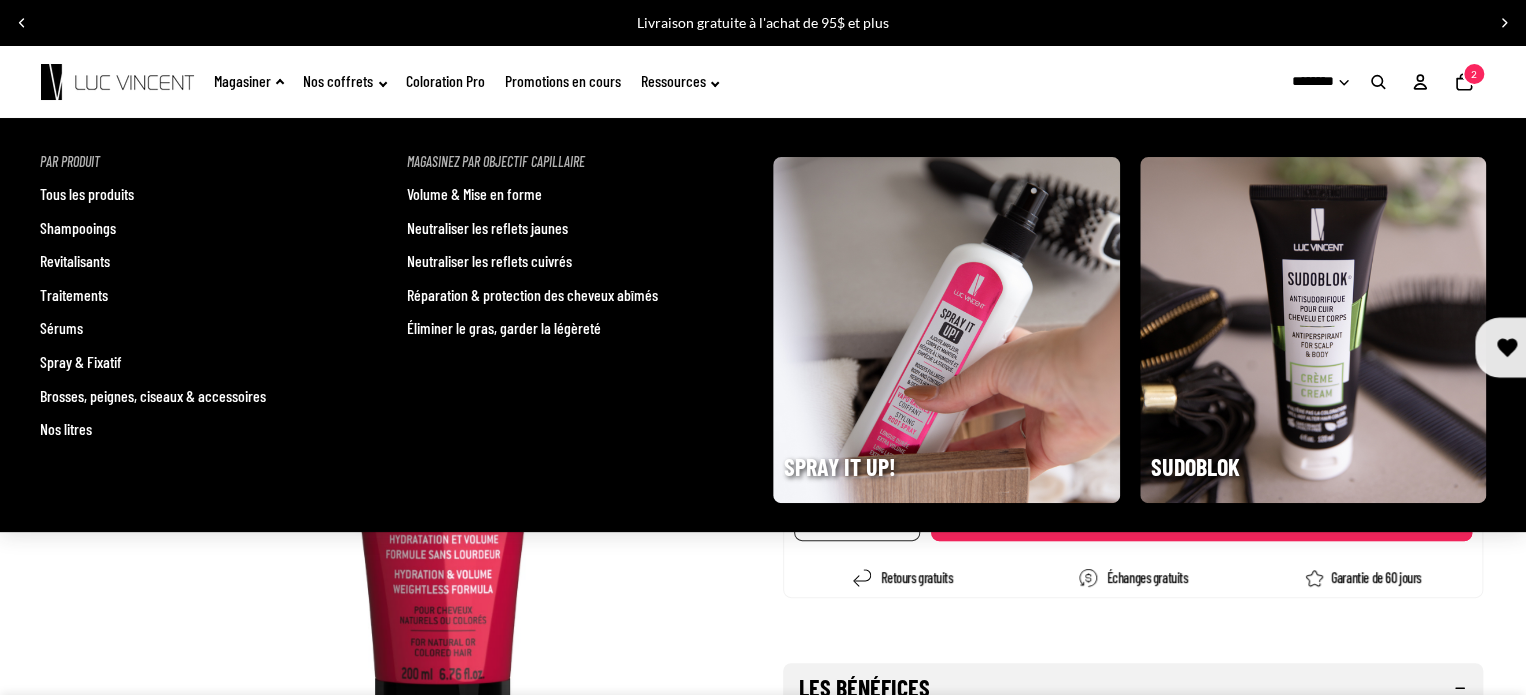 click on "Revitalisants" at bounding box center [75, 261] 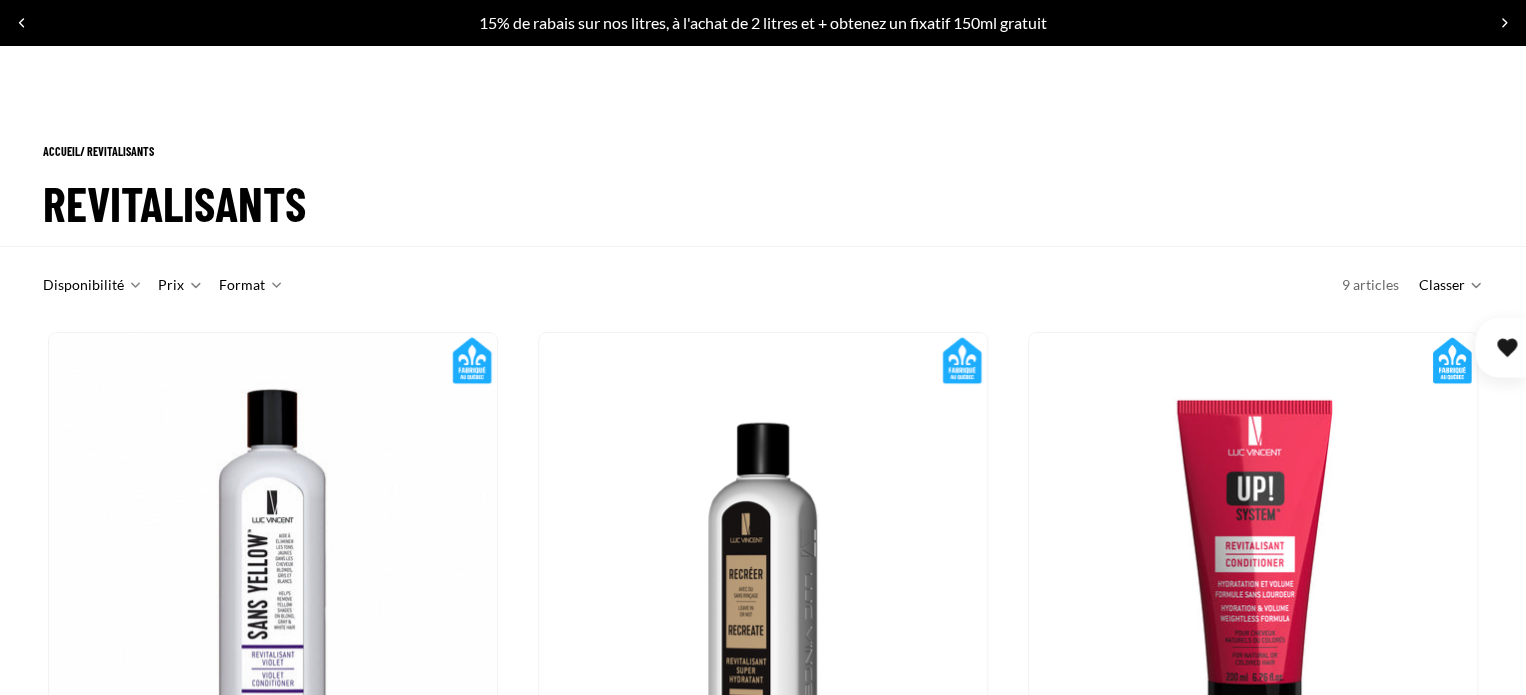 scroll, scrollTop: 534, scrollLeft: 0, axis: vertical 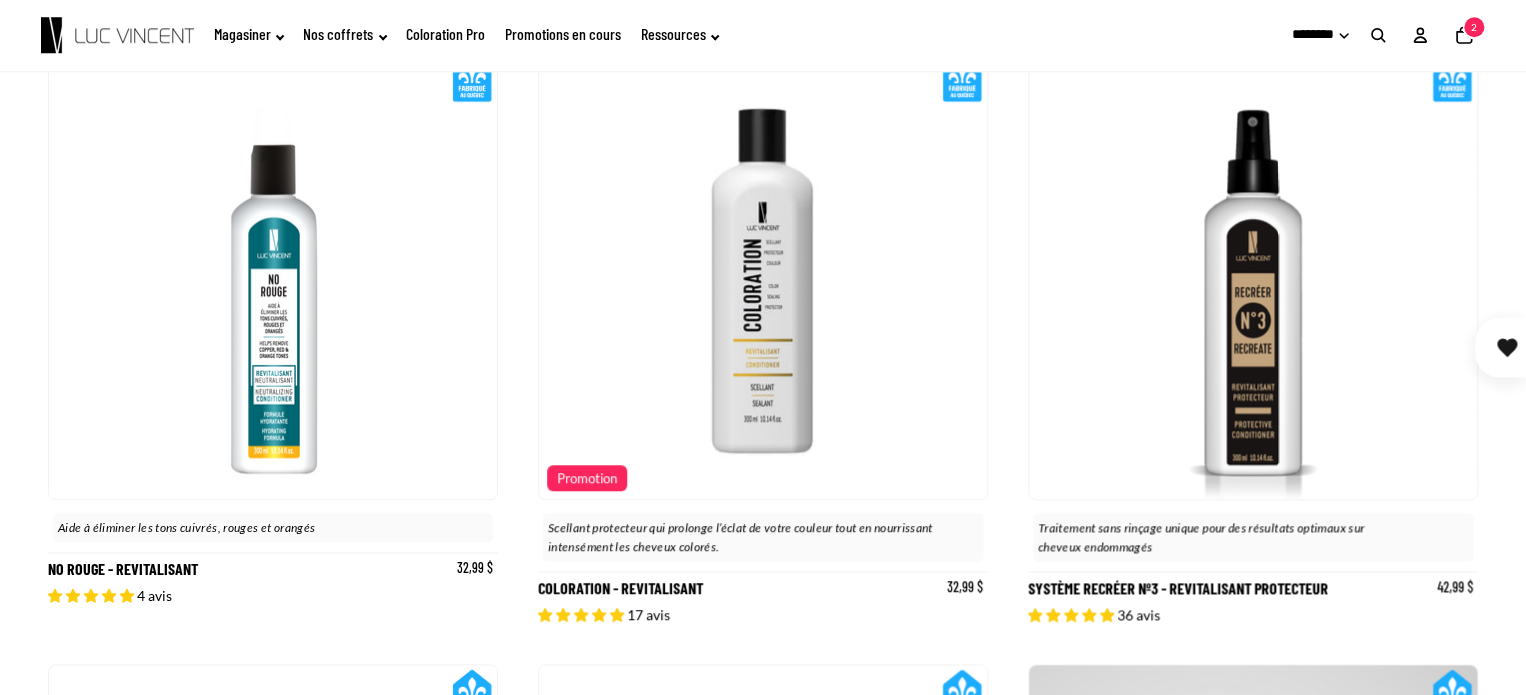 click on "Coloration - Revitalisant" at bounding box center [763, 337] 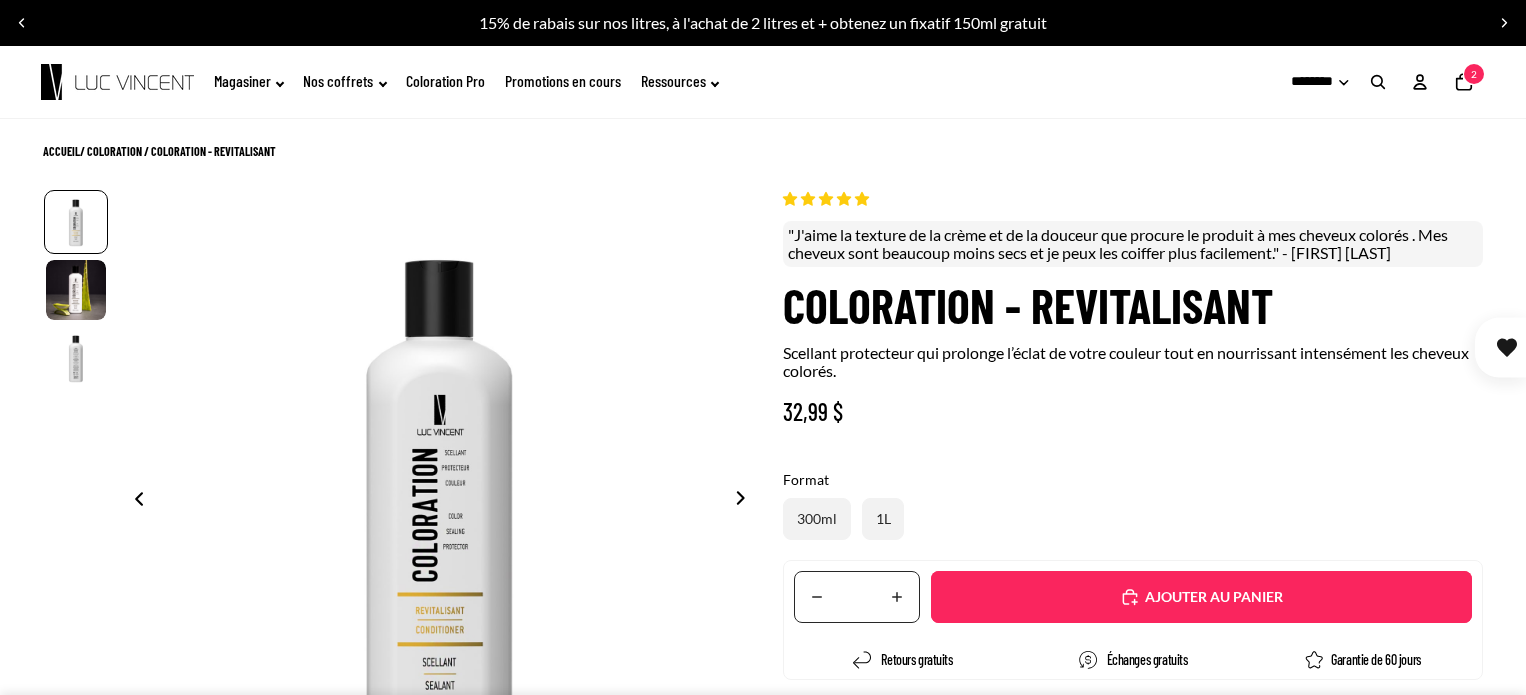 scroll, scrollTop: 0, scrollLeft: 0, axis: both 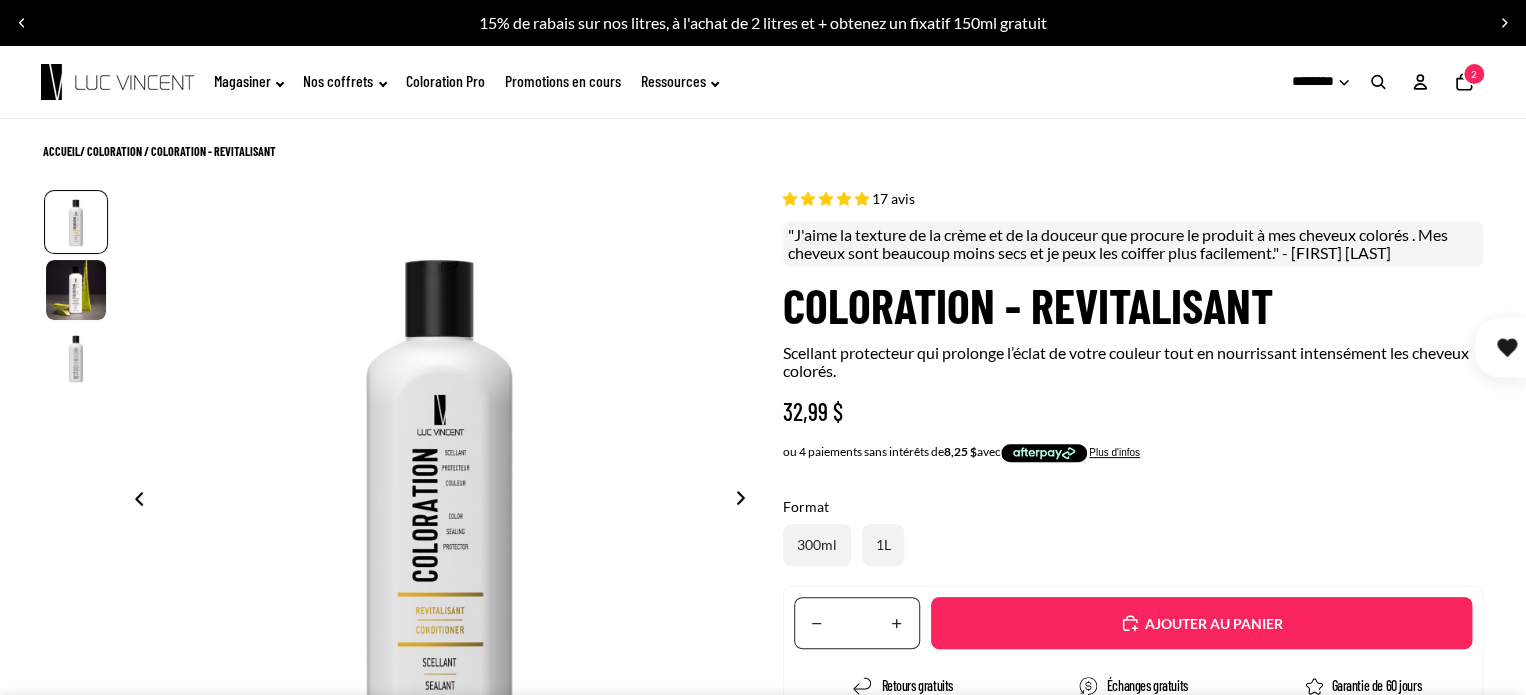 select on "**********" 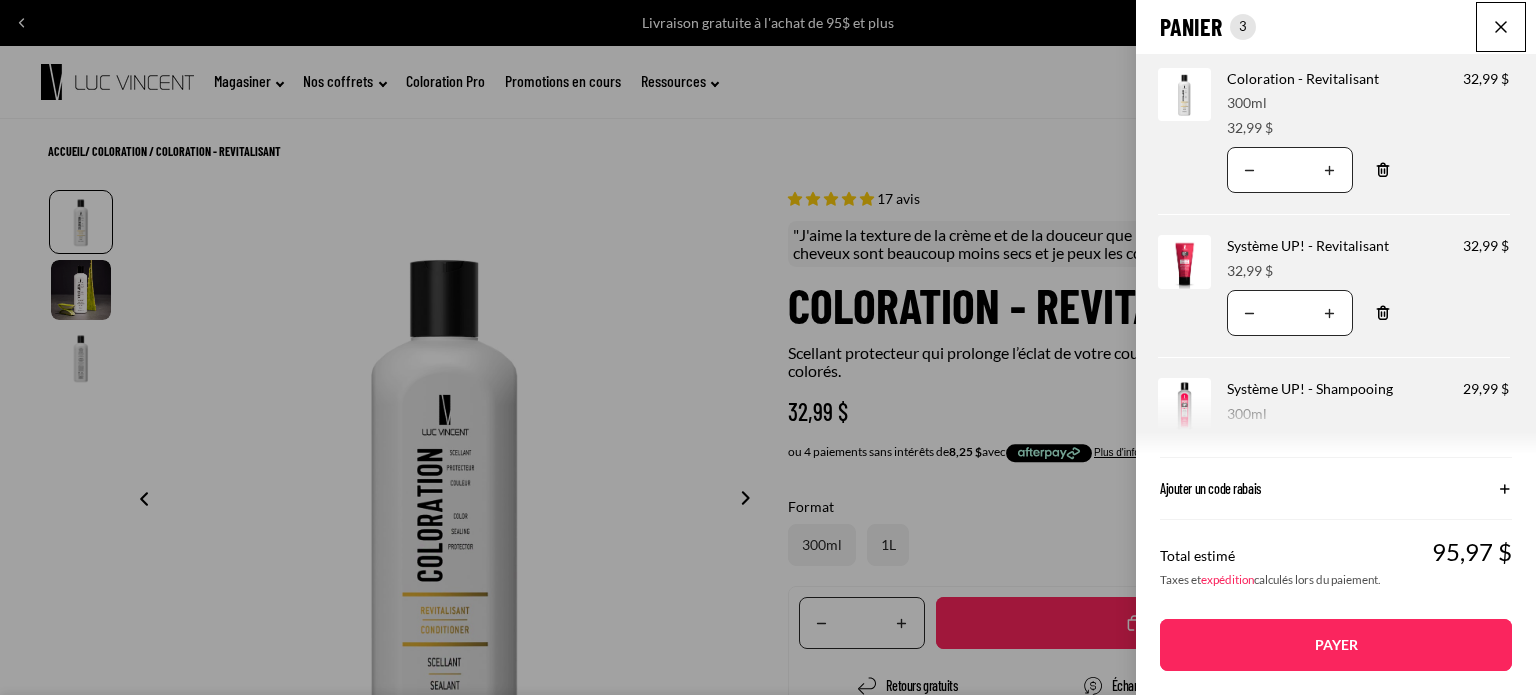 click 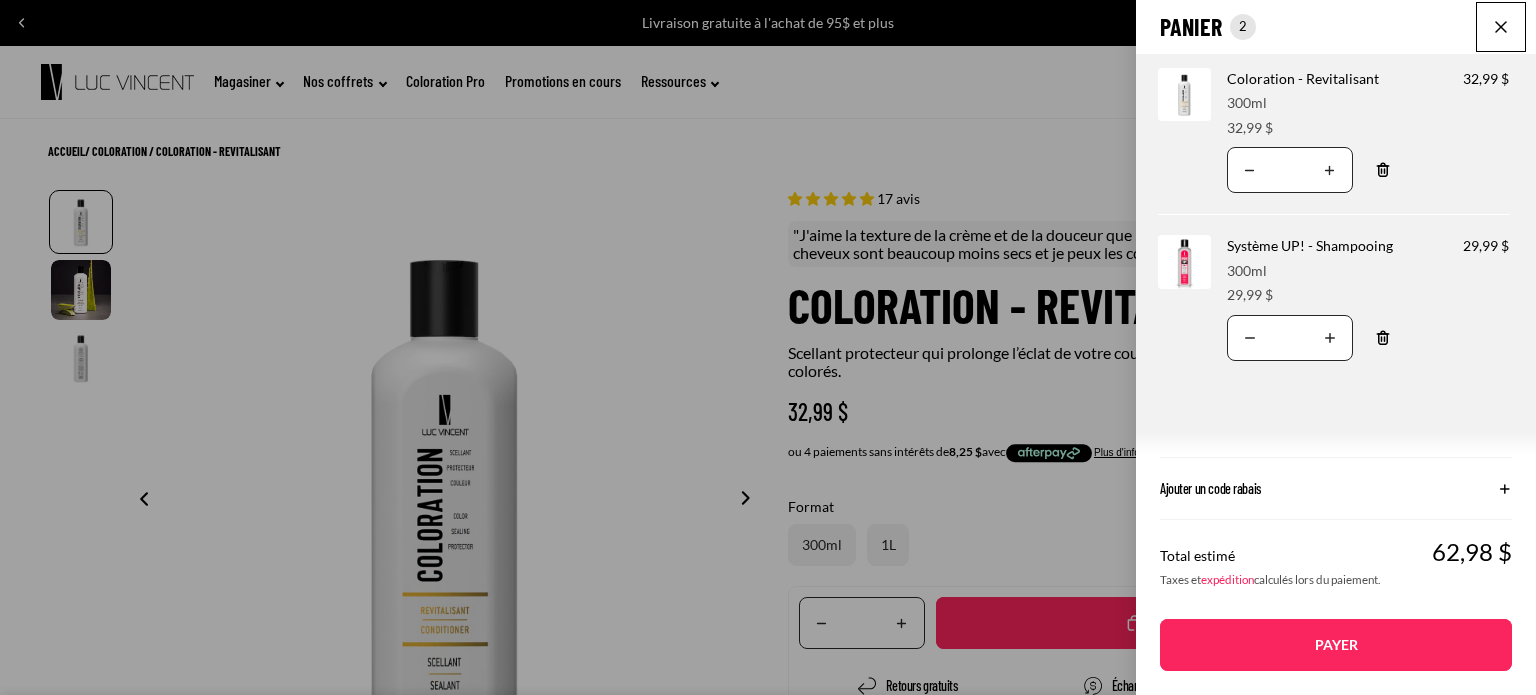 click on "Panier
Nombre total d'articles dans le panier: 2
2
2
Total du panier
62,98CAD
Image de produit
Informations sur le produit
Quantité
Nombre total de produits
Coloration - Revitalisant
Format:
300ml" 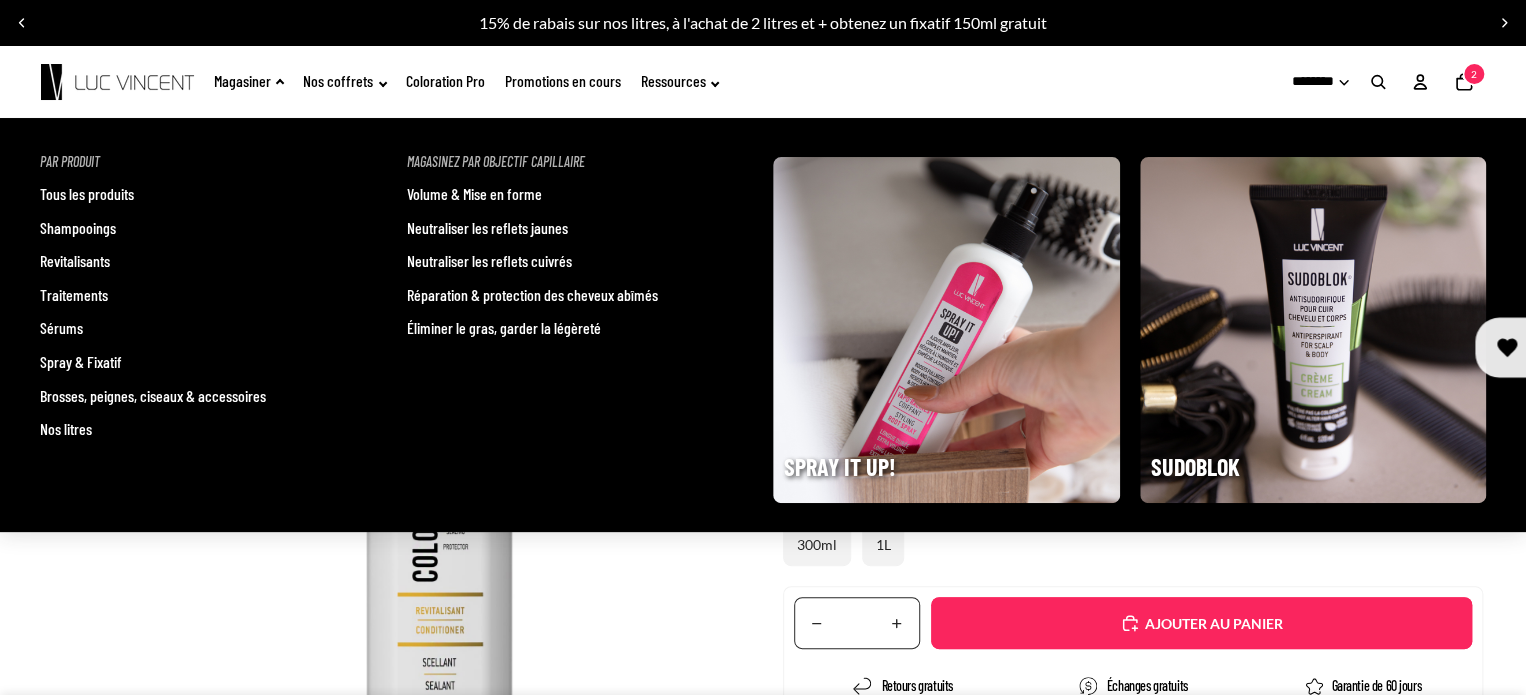 click on "Revitalisants" at bounding box center (75, 261) 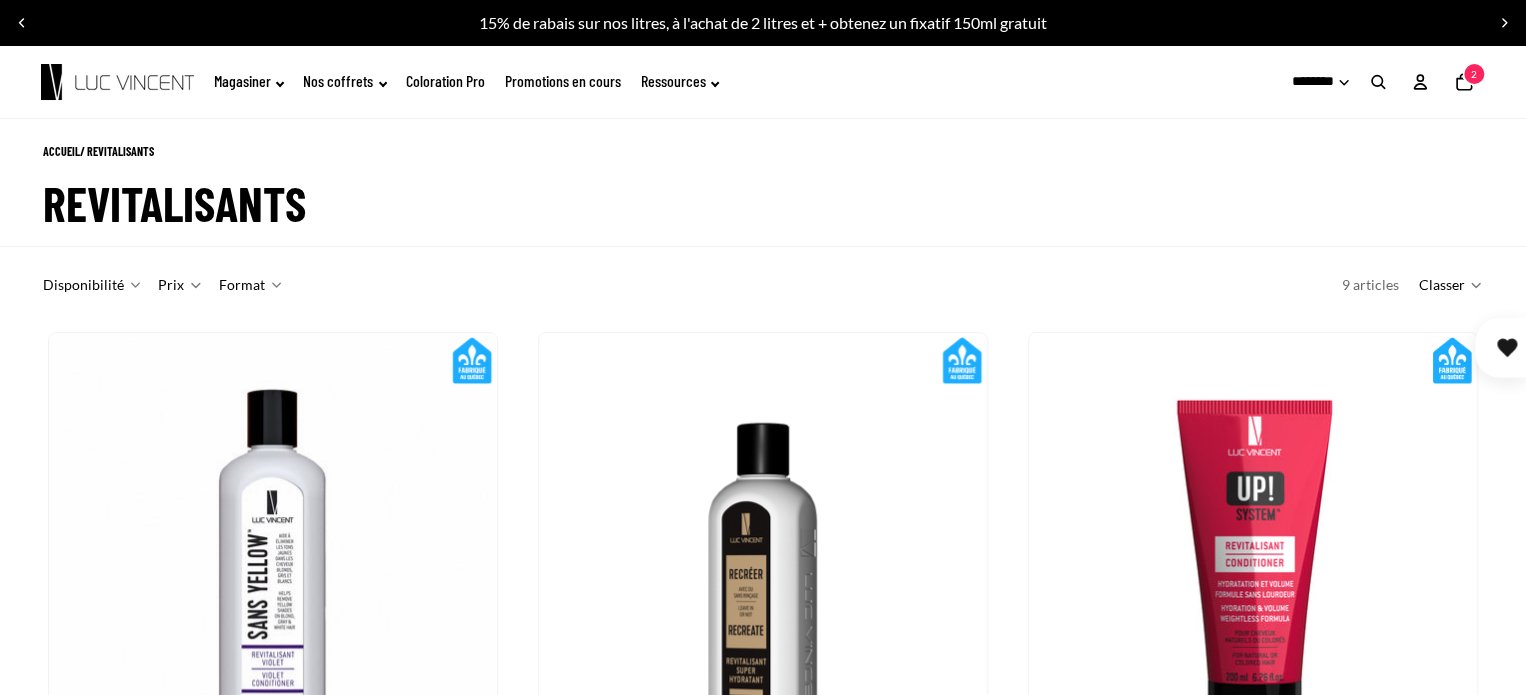 scroll, scrollTop: 296, scrollLeft: 0, axis: vertical 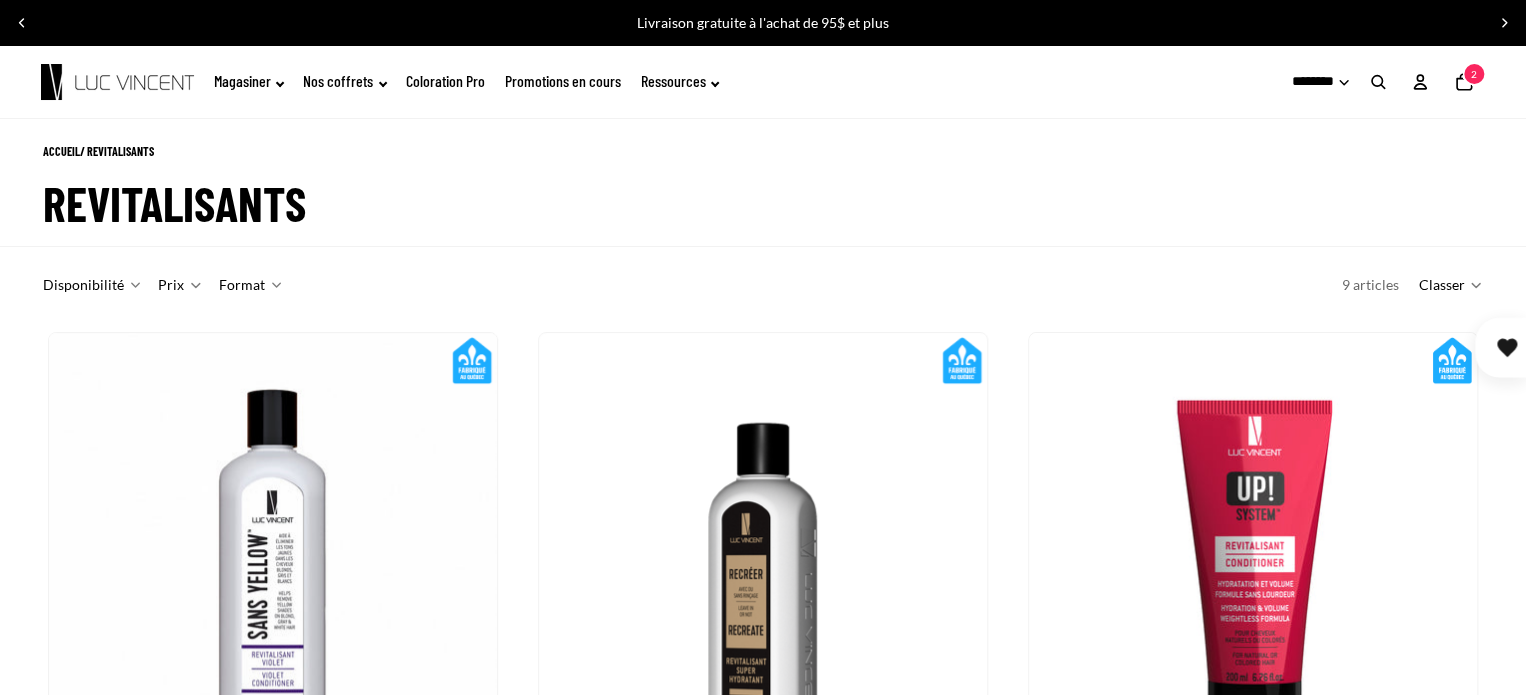 click on "Coloration Pro" 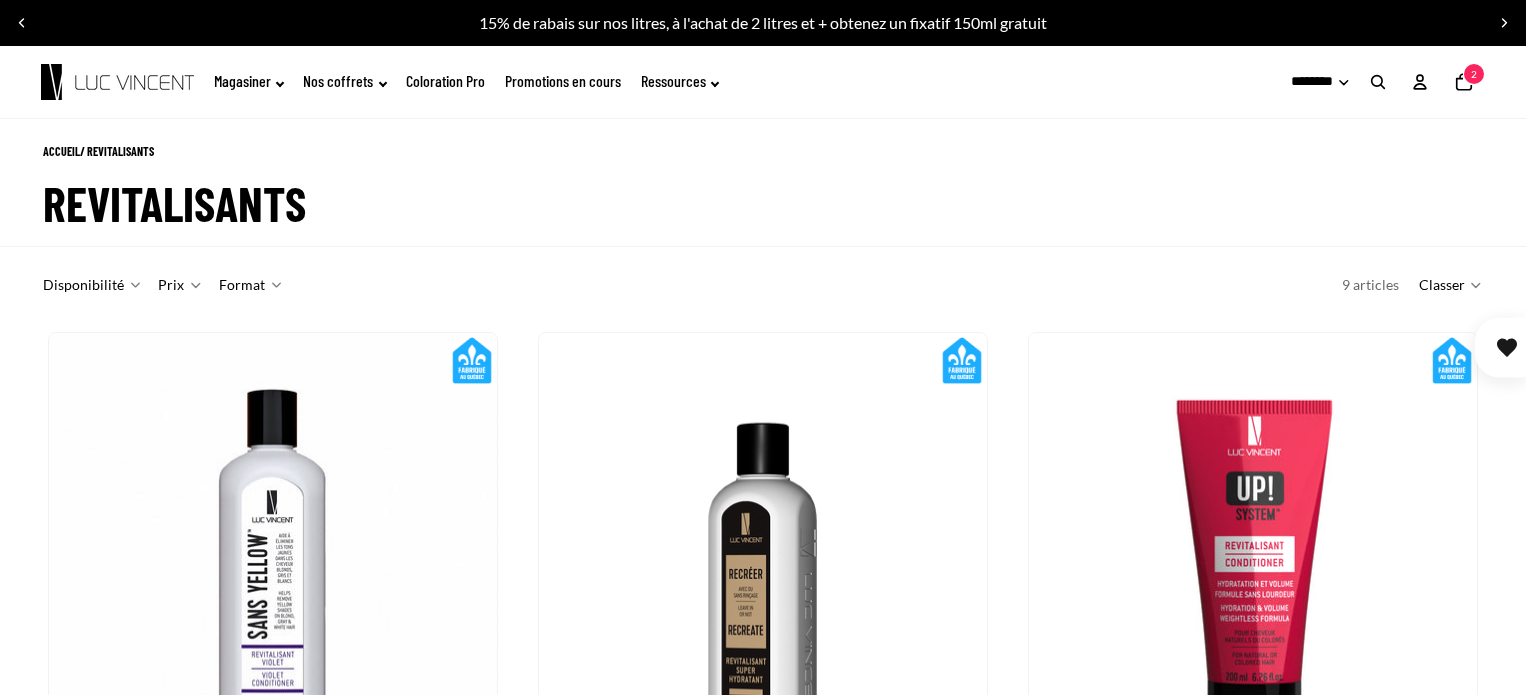 scroll, scrollTop: 0, scrollLeft: 0, axis: both 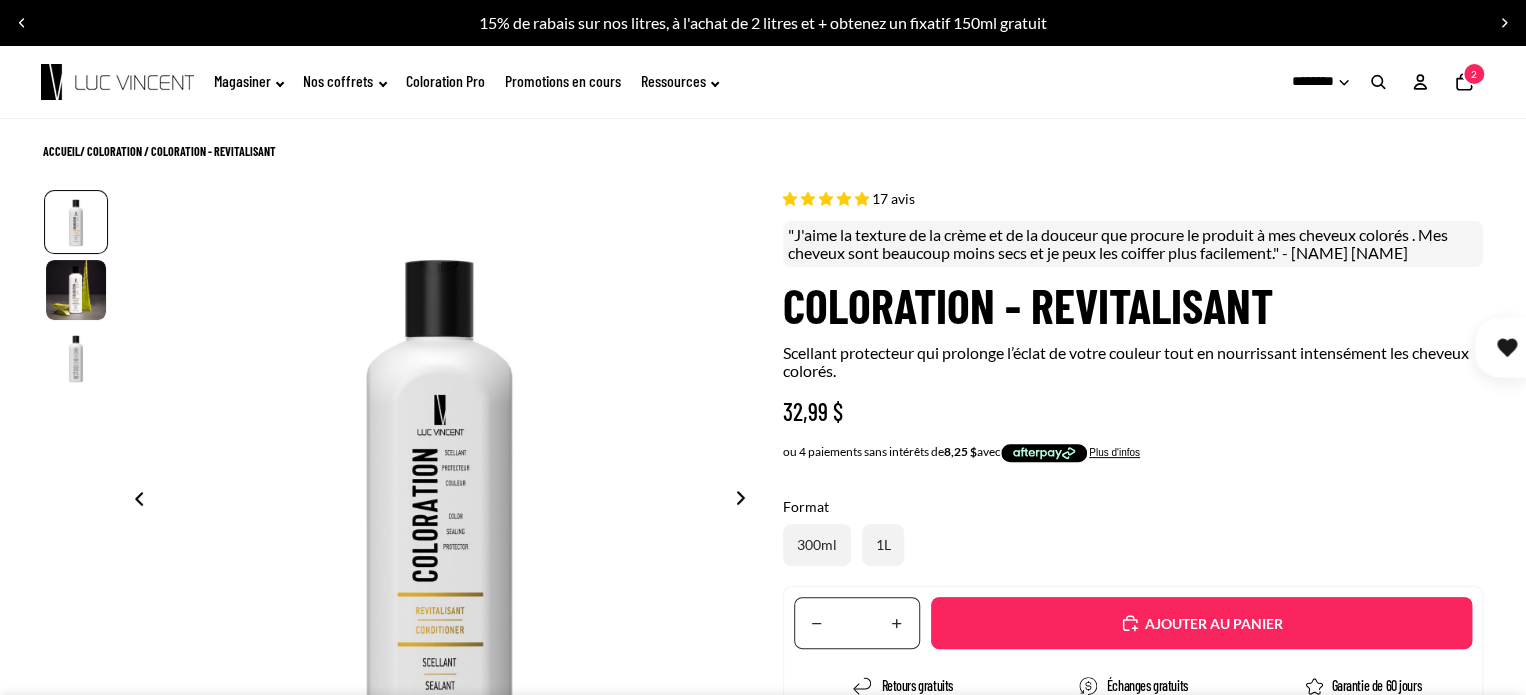 select on "**********" 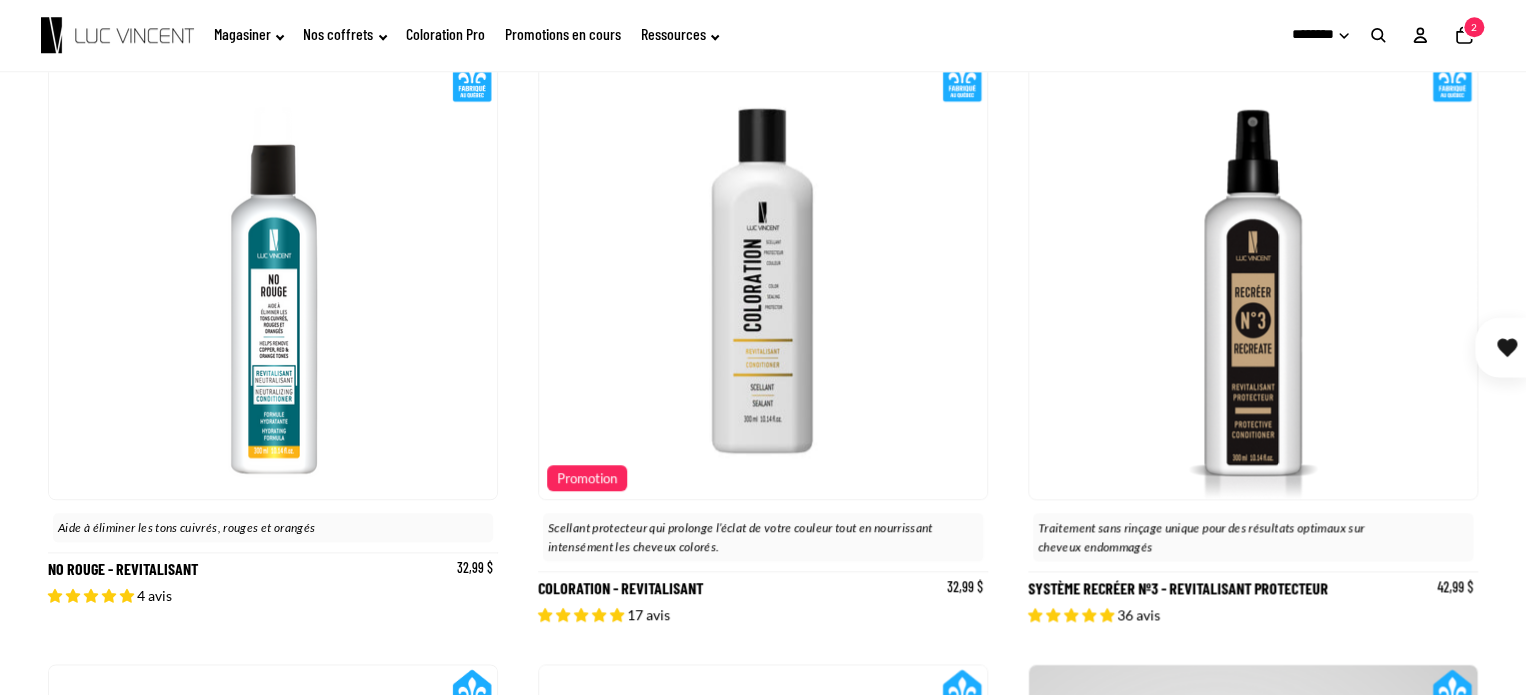 scroll, scrollTop: 900, scrollLeft: 0, axis: vertical 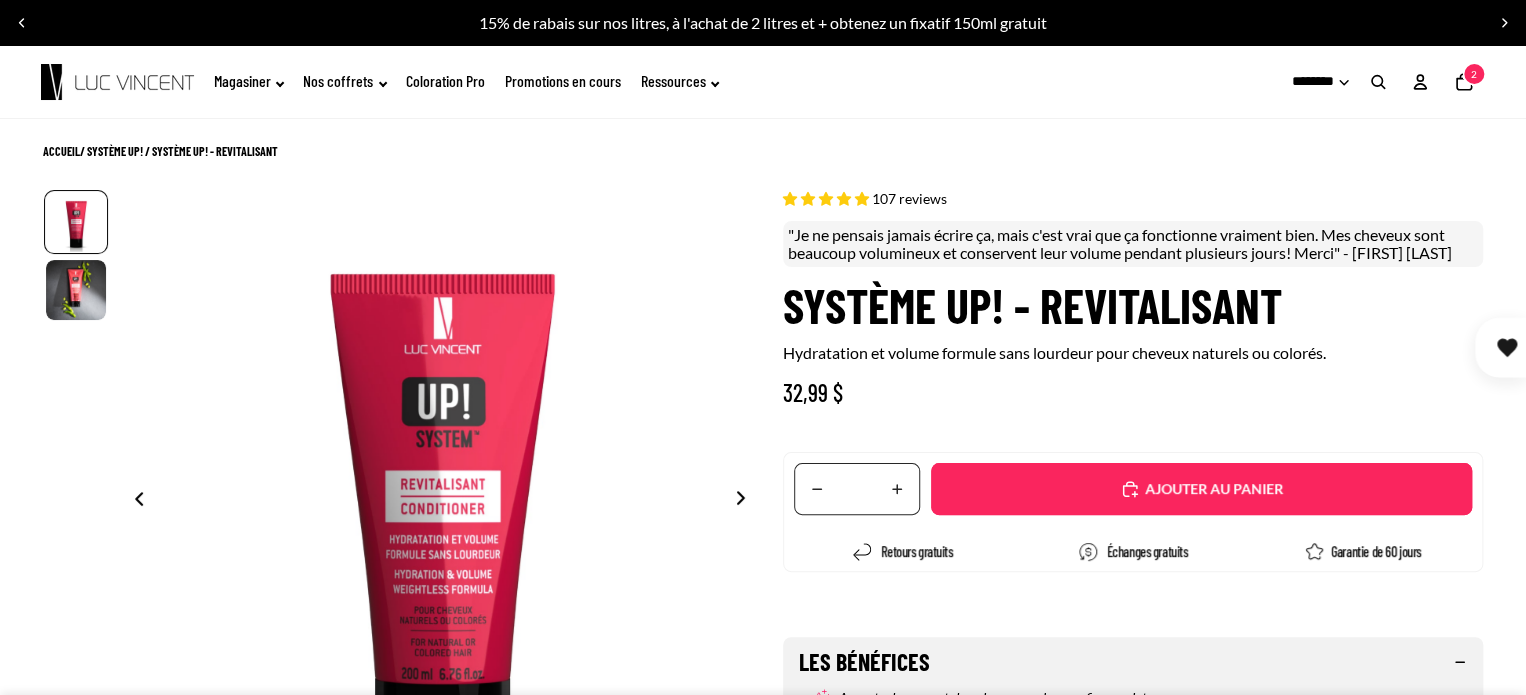 select on "**********" 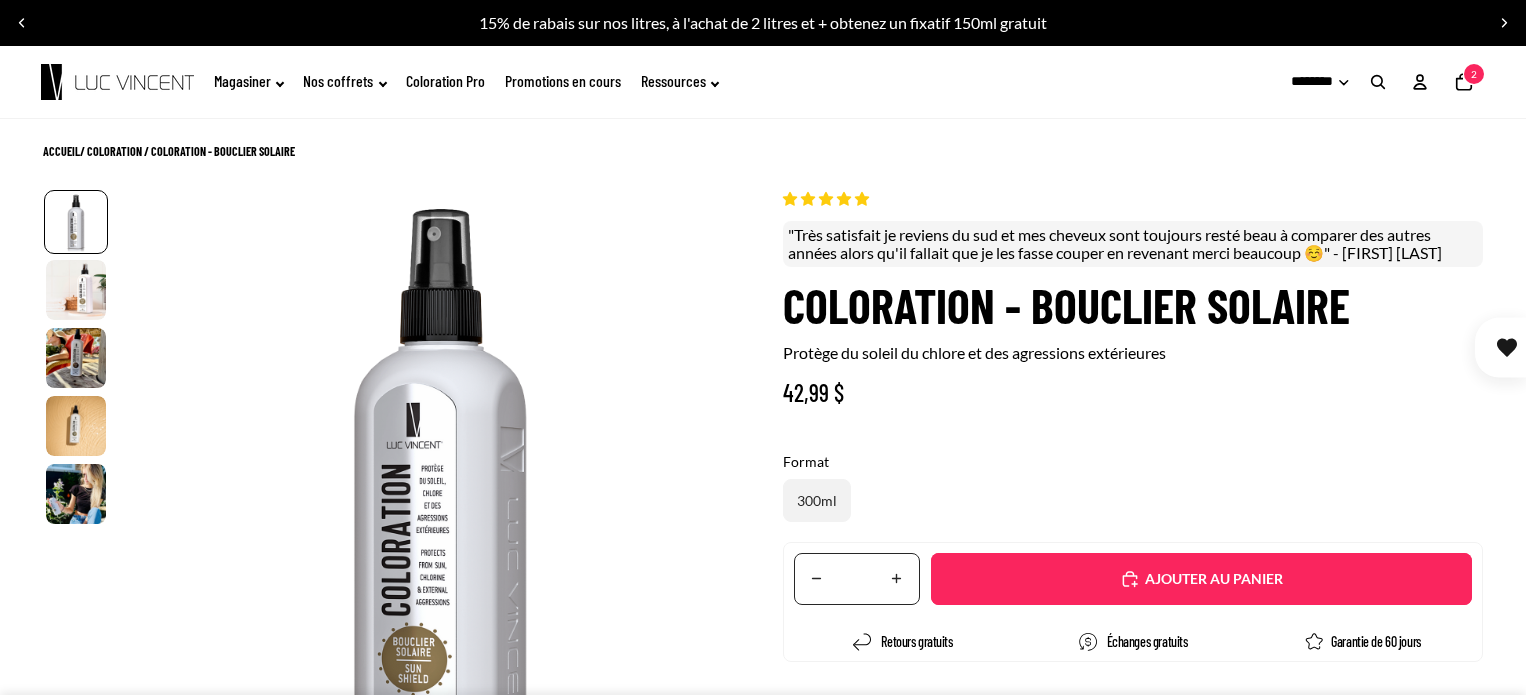 scroll, scrollTop: 0, scrollLeft: 0, axis: both 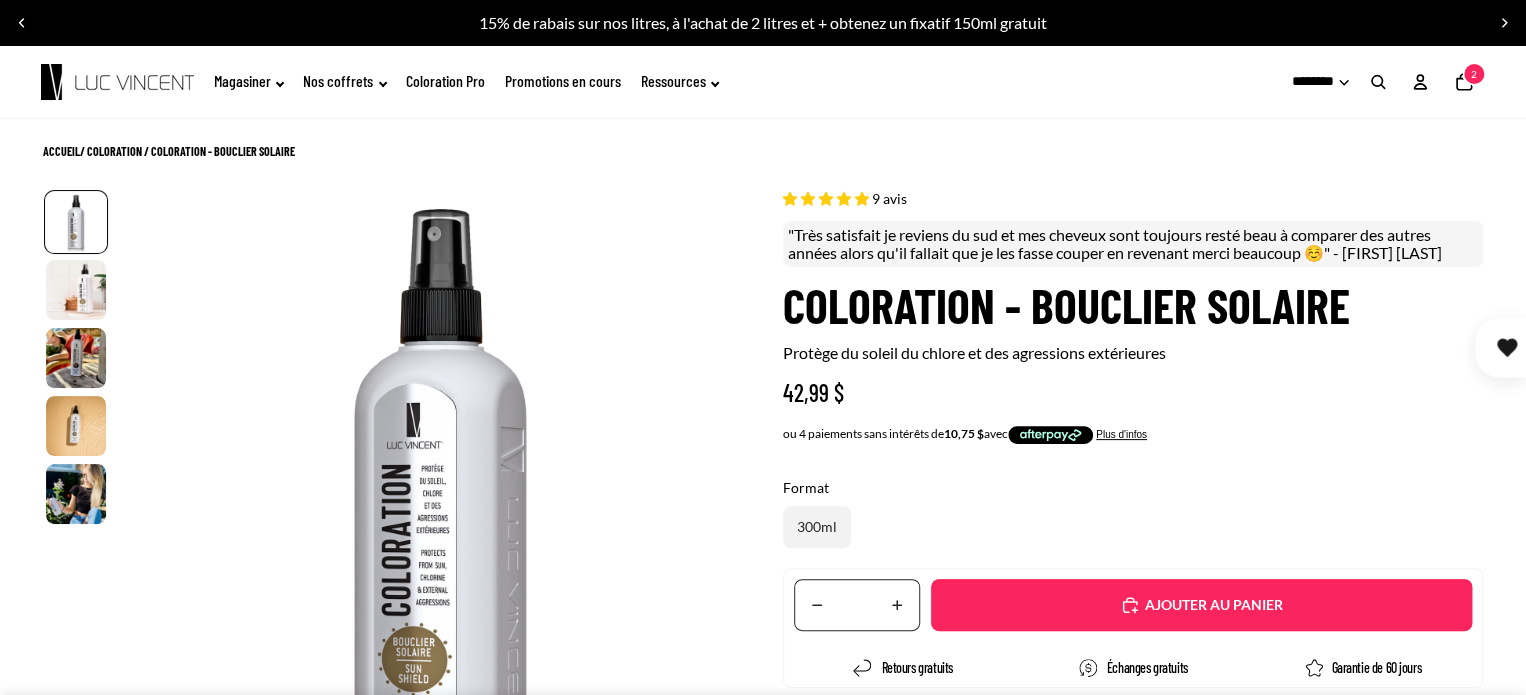 select on "**********" 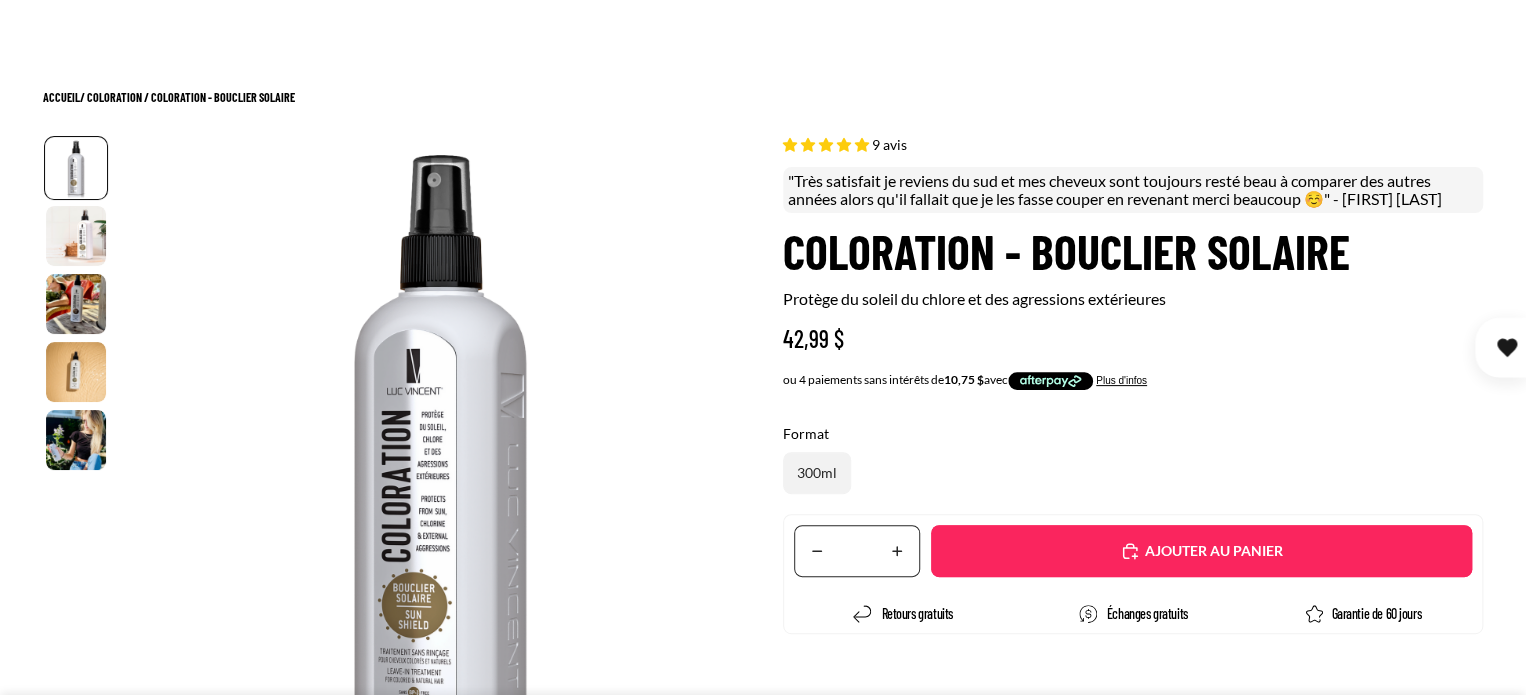 scroll, scrollTop: 200, scrollLeft: 0, axis: vertical 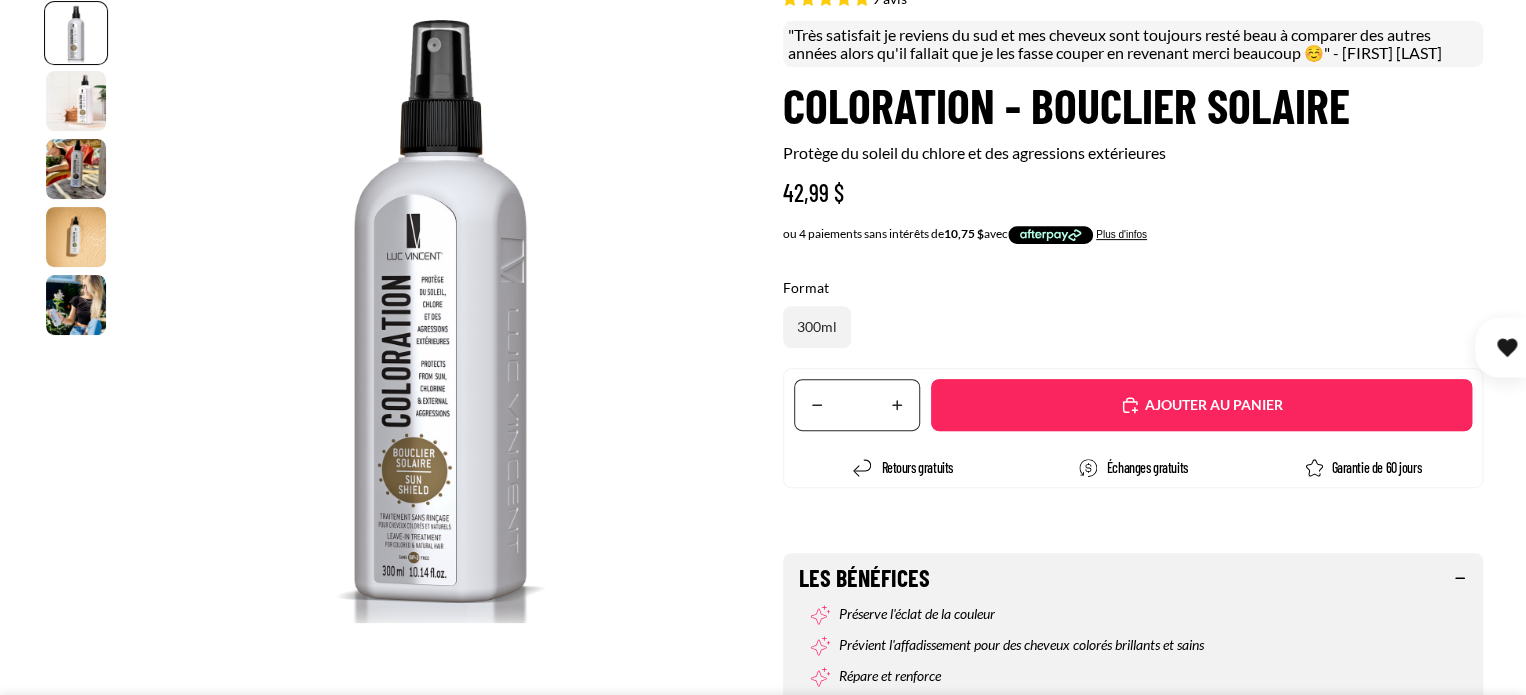 click 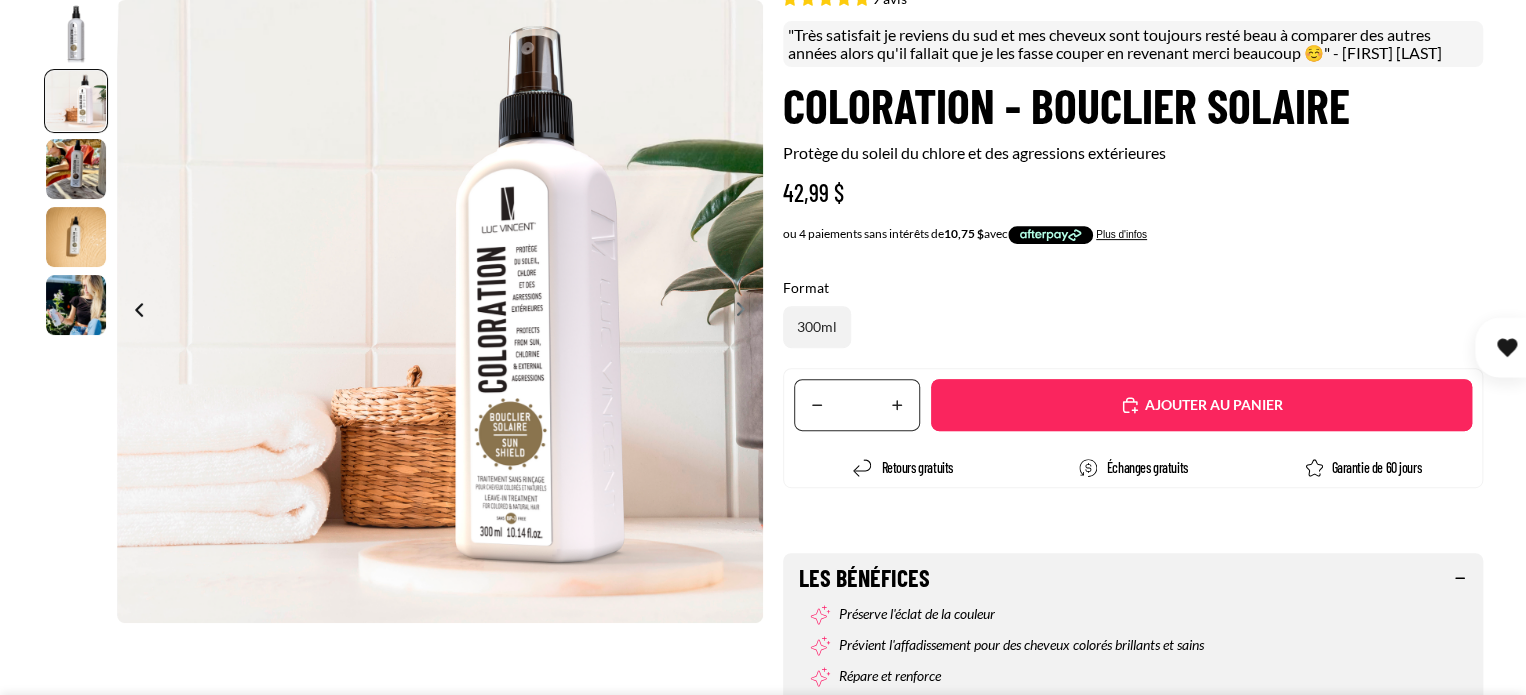 scroll, scrollTop: 0, scrollLeft: 646, axis: horizontal 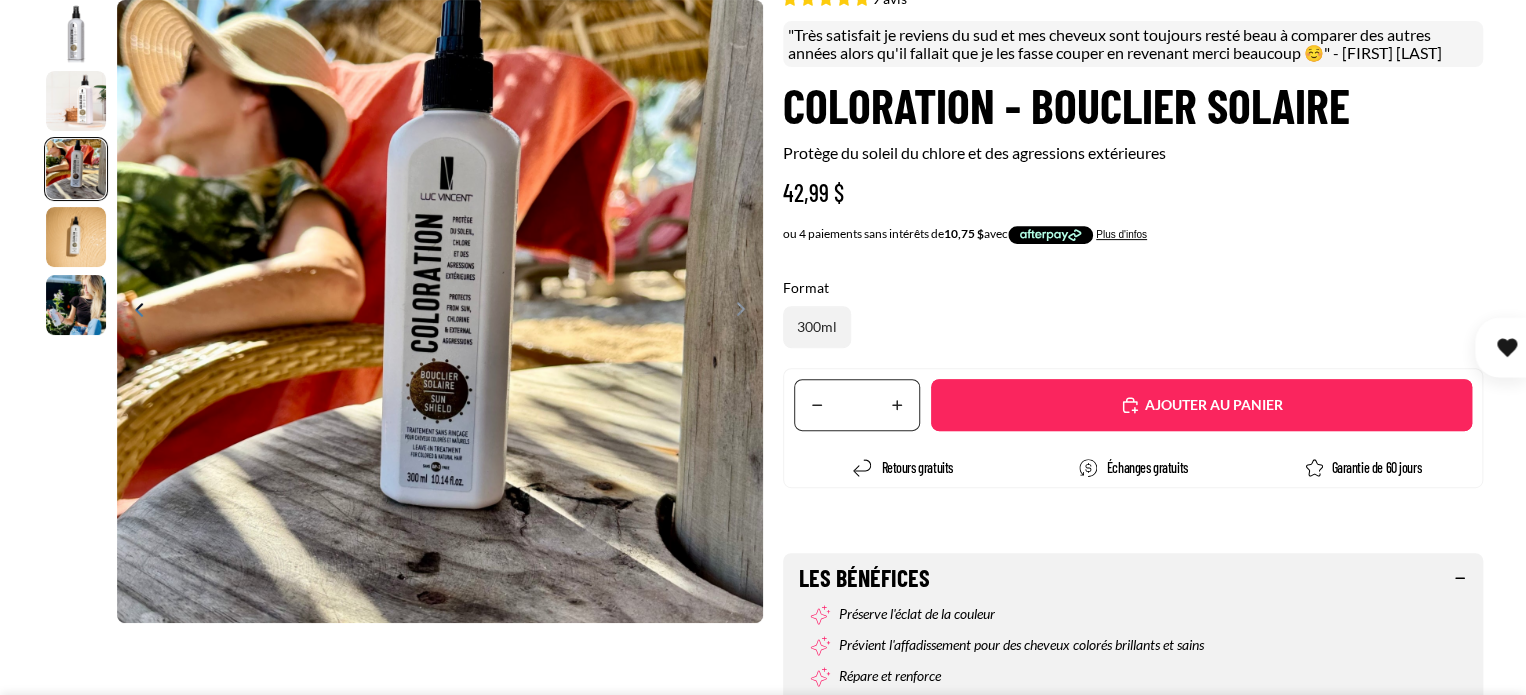 click 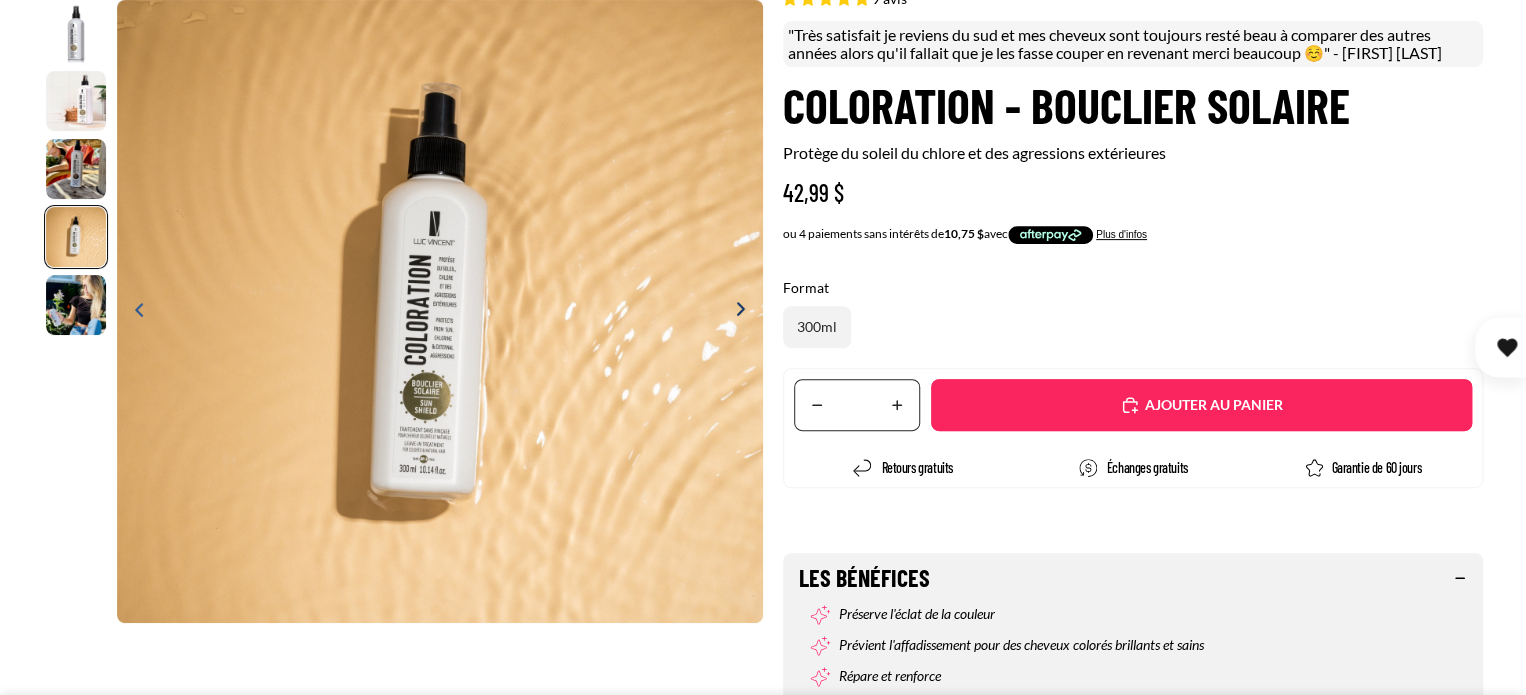 scroll, scrollTop: 0, scrollLeft: 1938, axis: horizontal 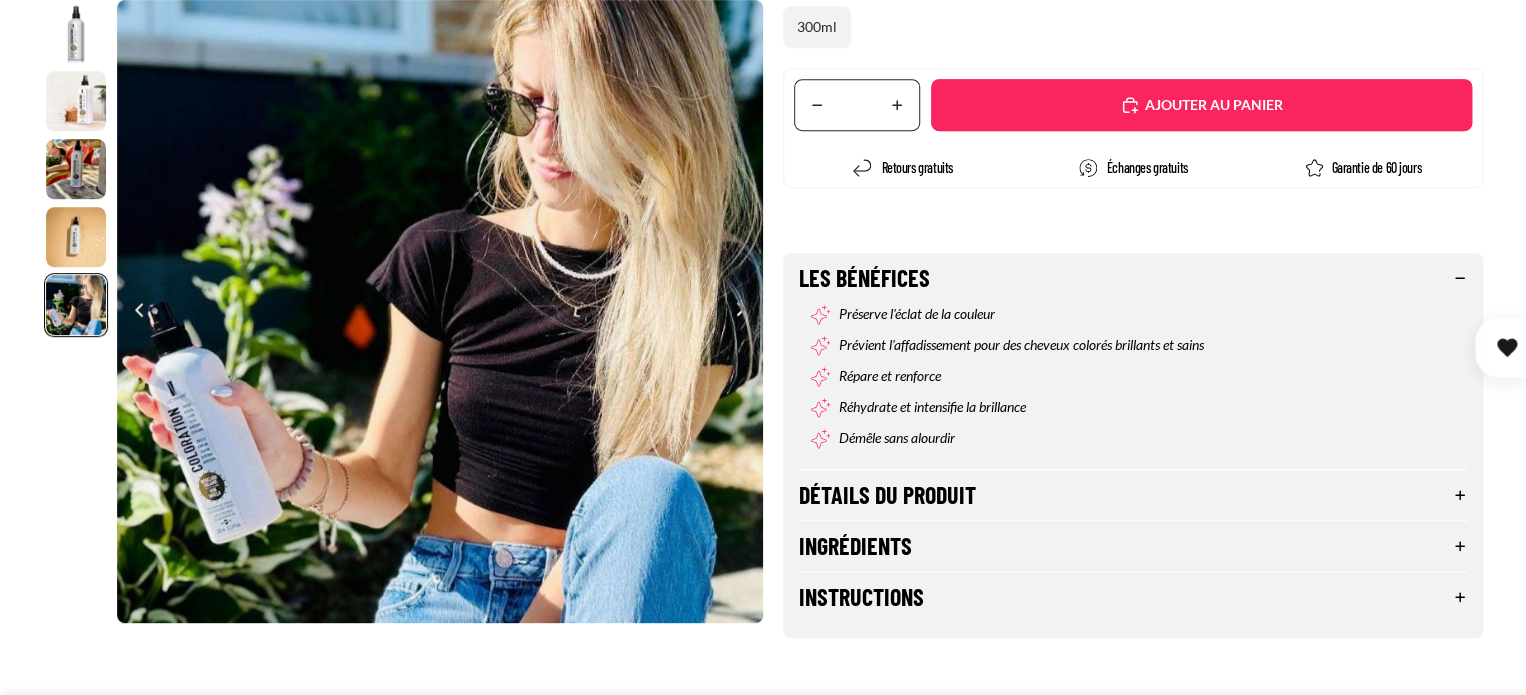 click on "Détails du produit" at bounding box center [1133, 495] 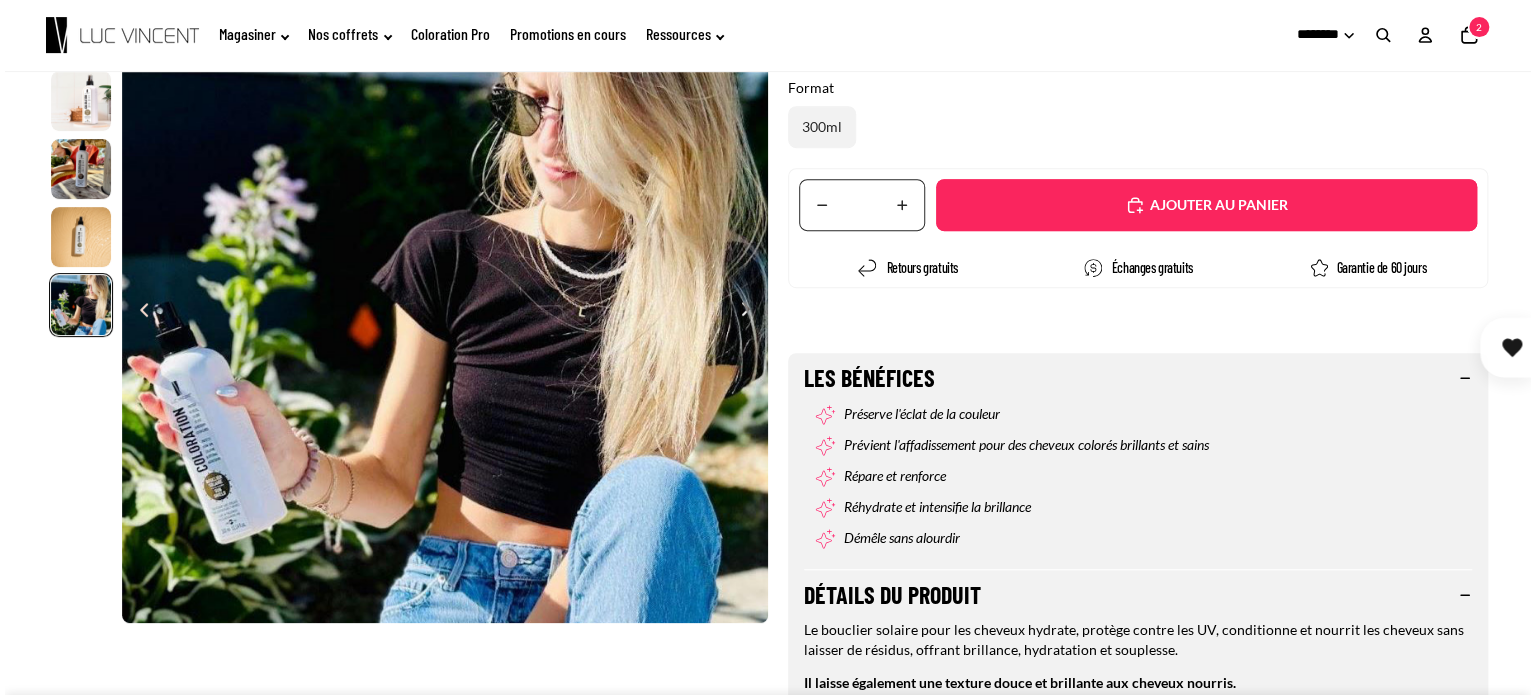 scroll, scrollTop: 0, scrollLeft: 0, axis: both 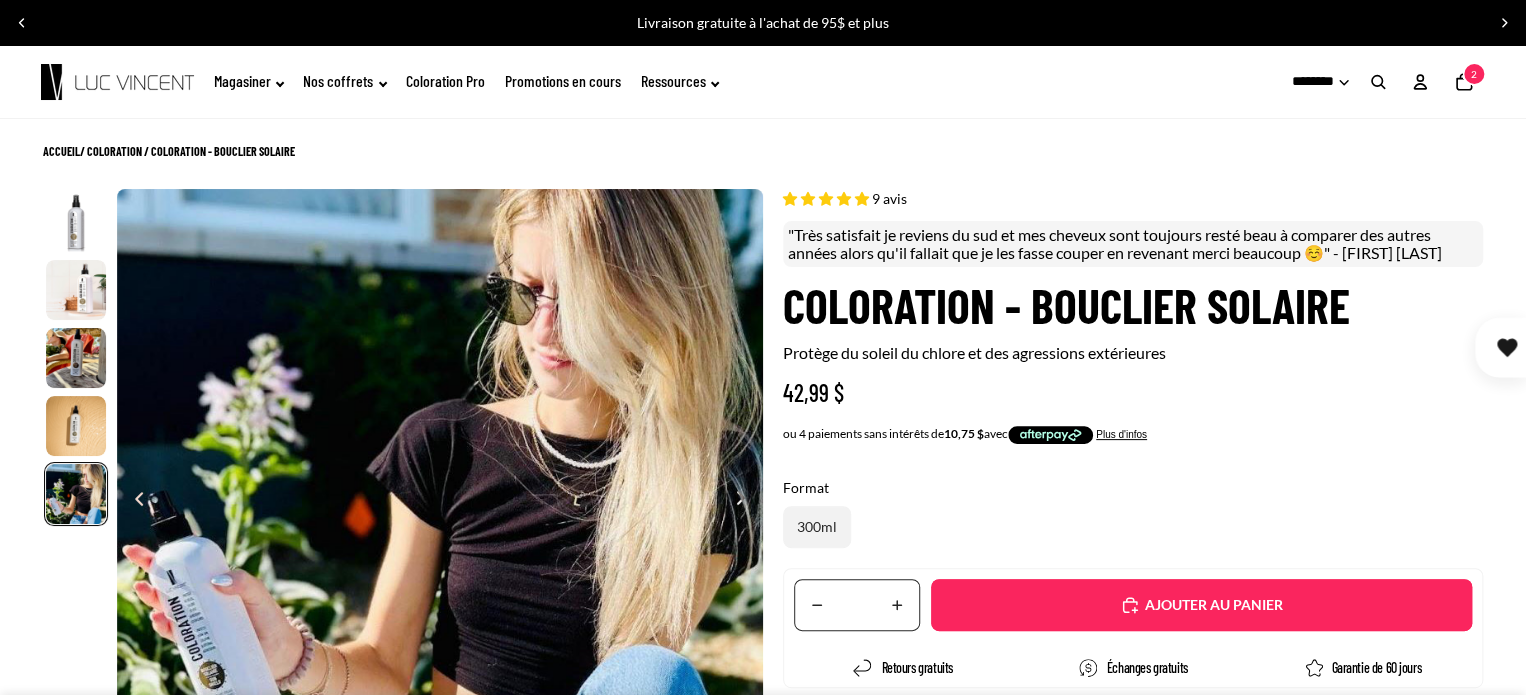click on "Ajouté" at bounding box center [1201, 605] 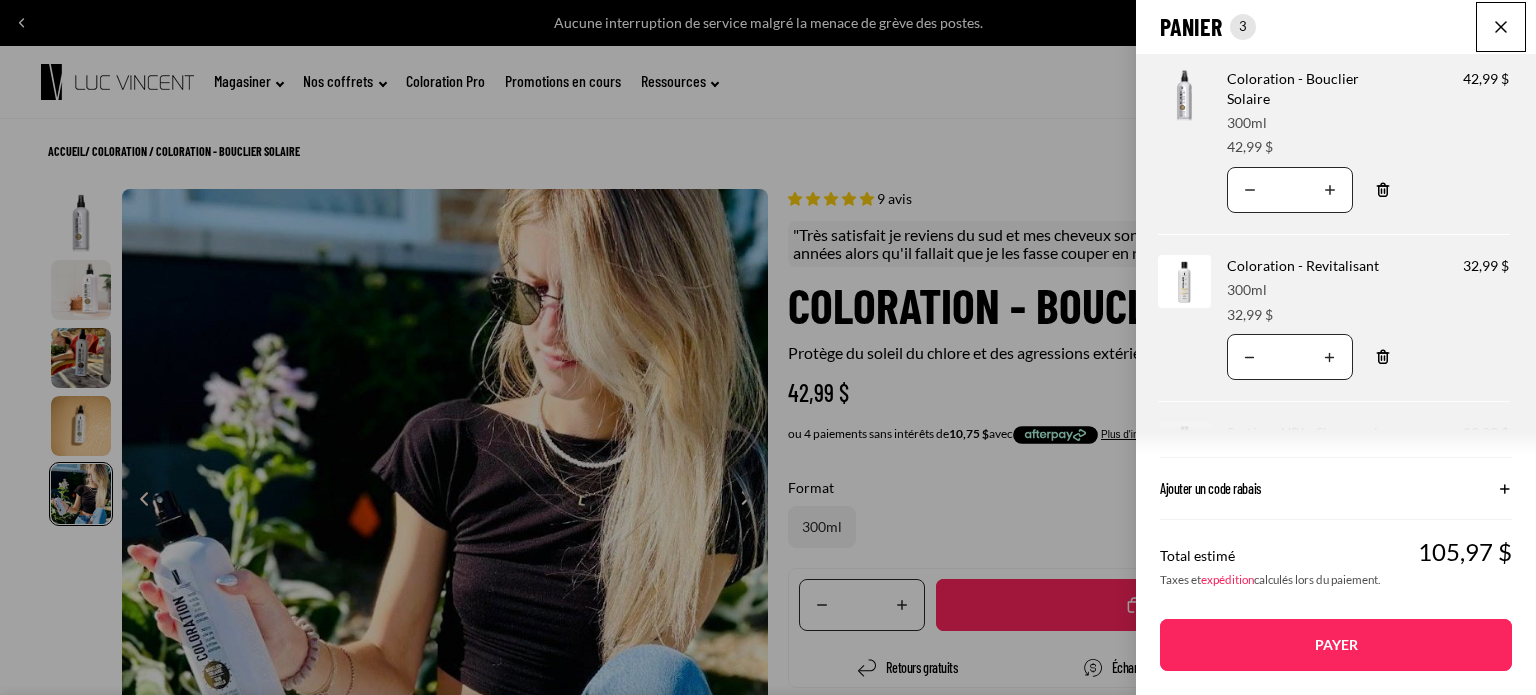 click at bounding box center [1184, 281] 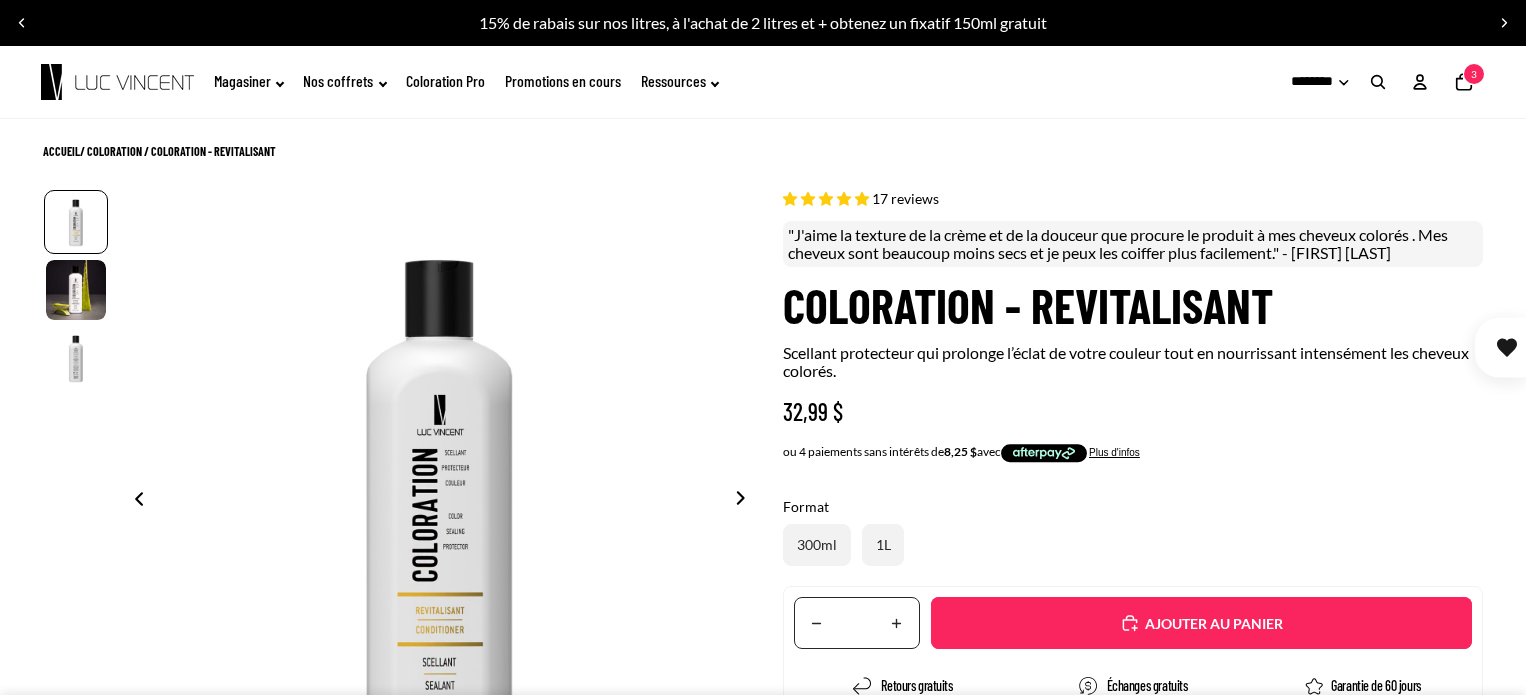 scroll, scrollTop: 0, scrollLeft: 0, axis: both 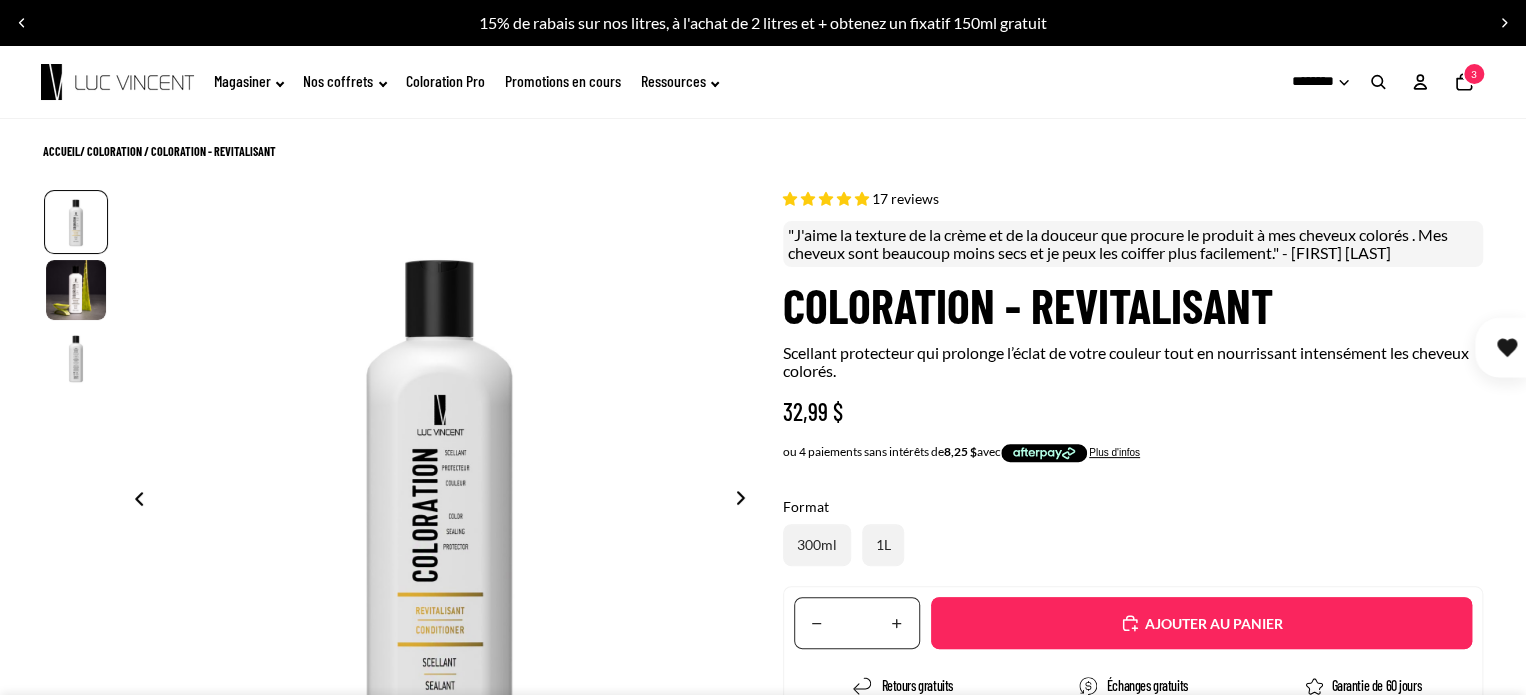 select on "**********" 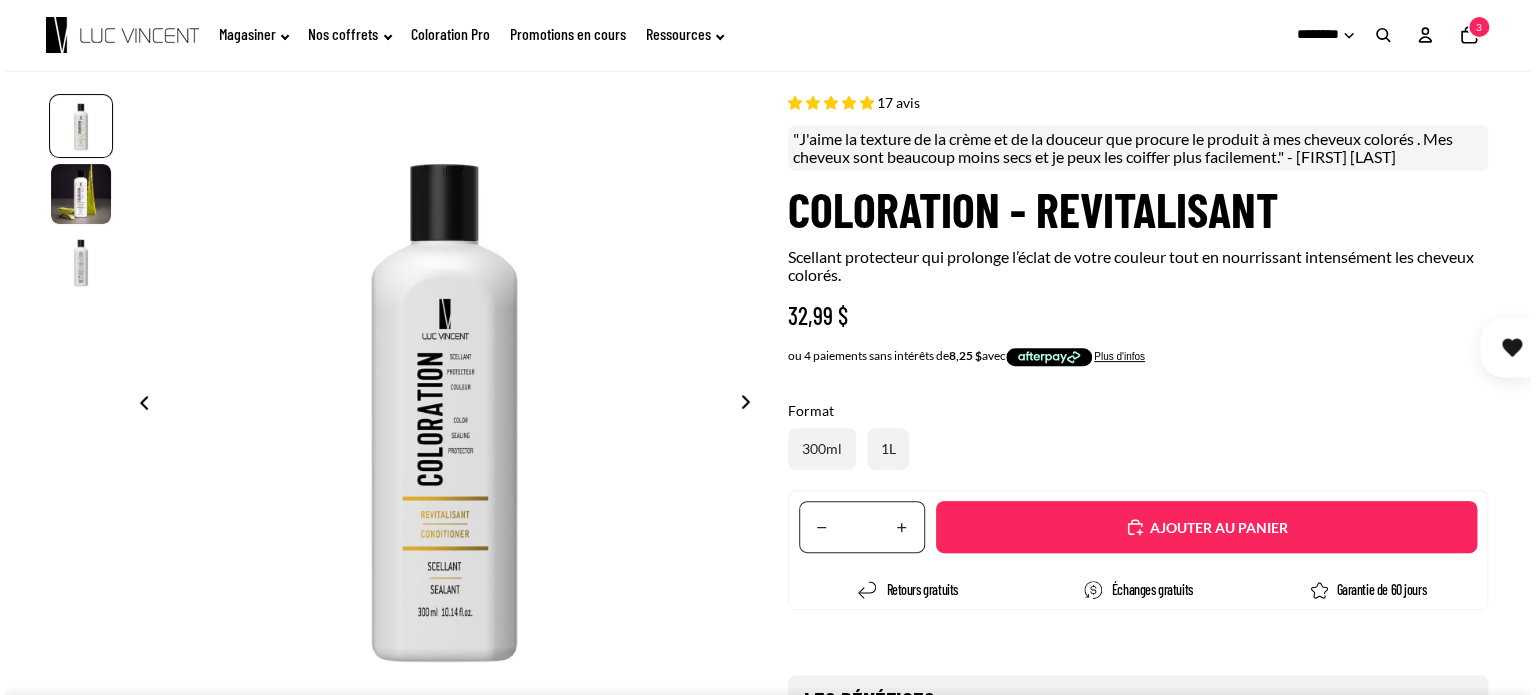 scroll, scrollTop: 0, scrollLeft: 0, axis: both 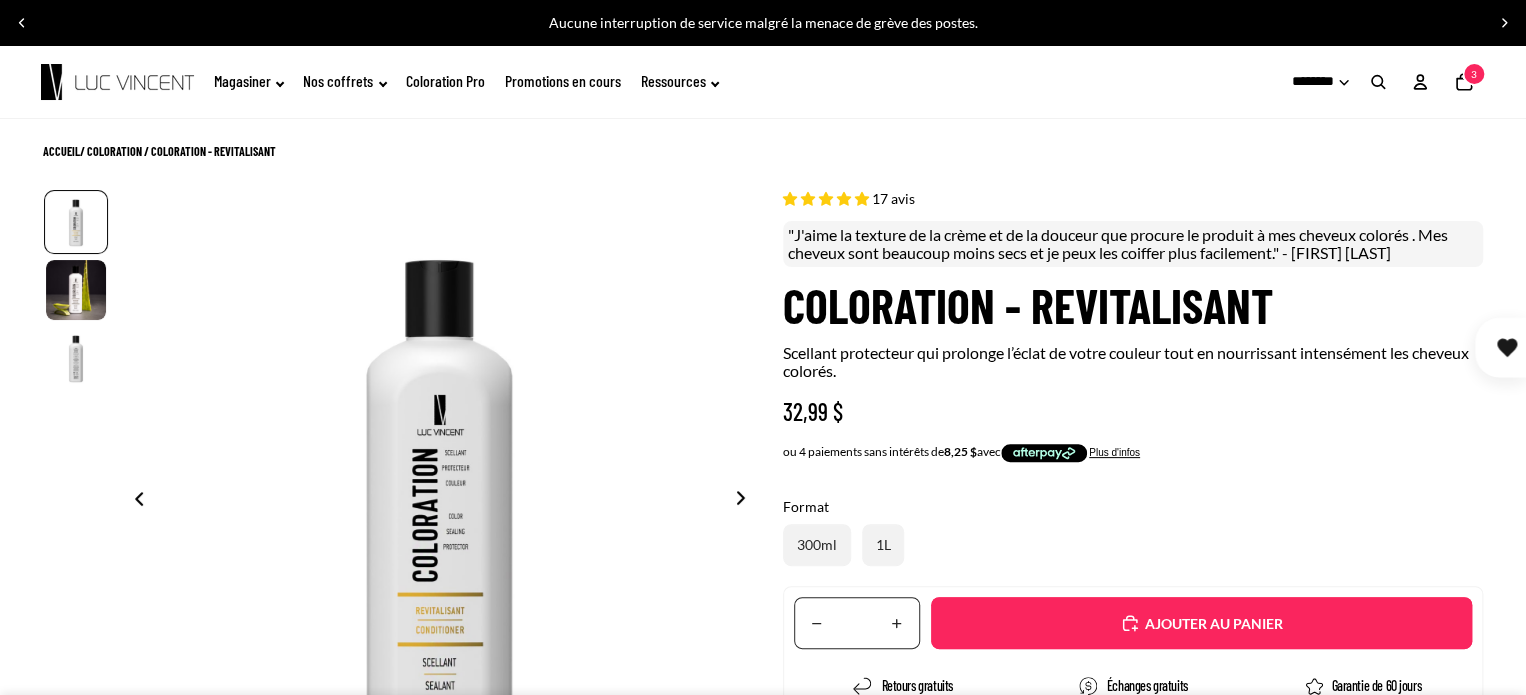 click on "Nombre total d'articles dans le panier: 3
3" 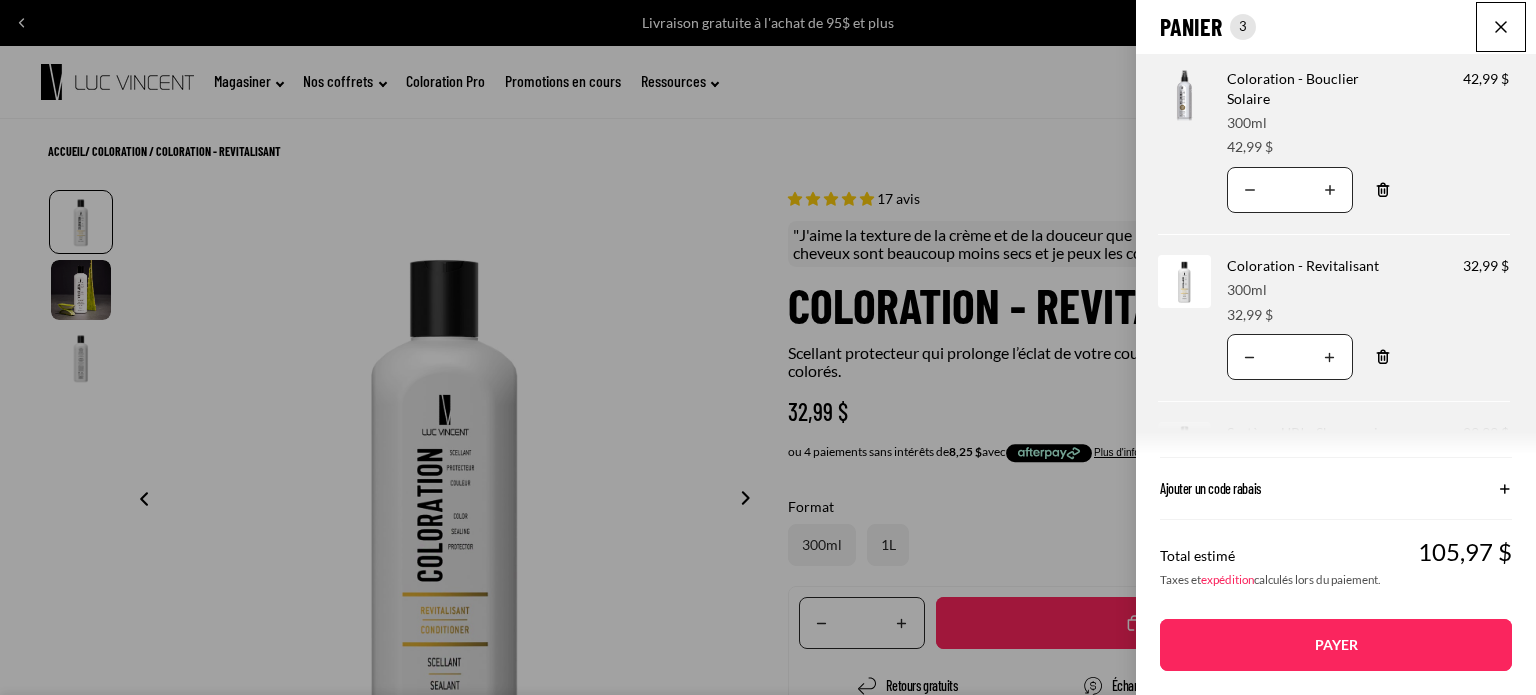 click 